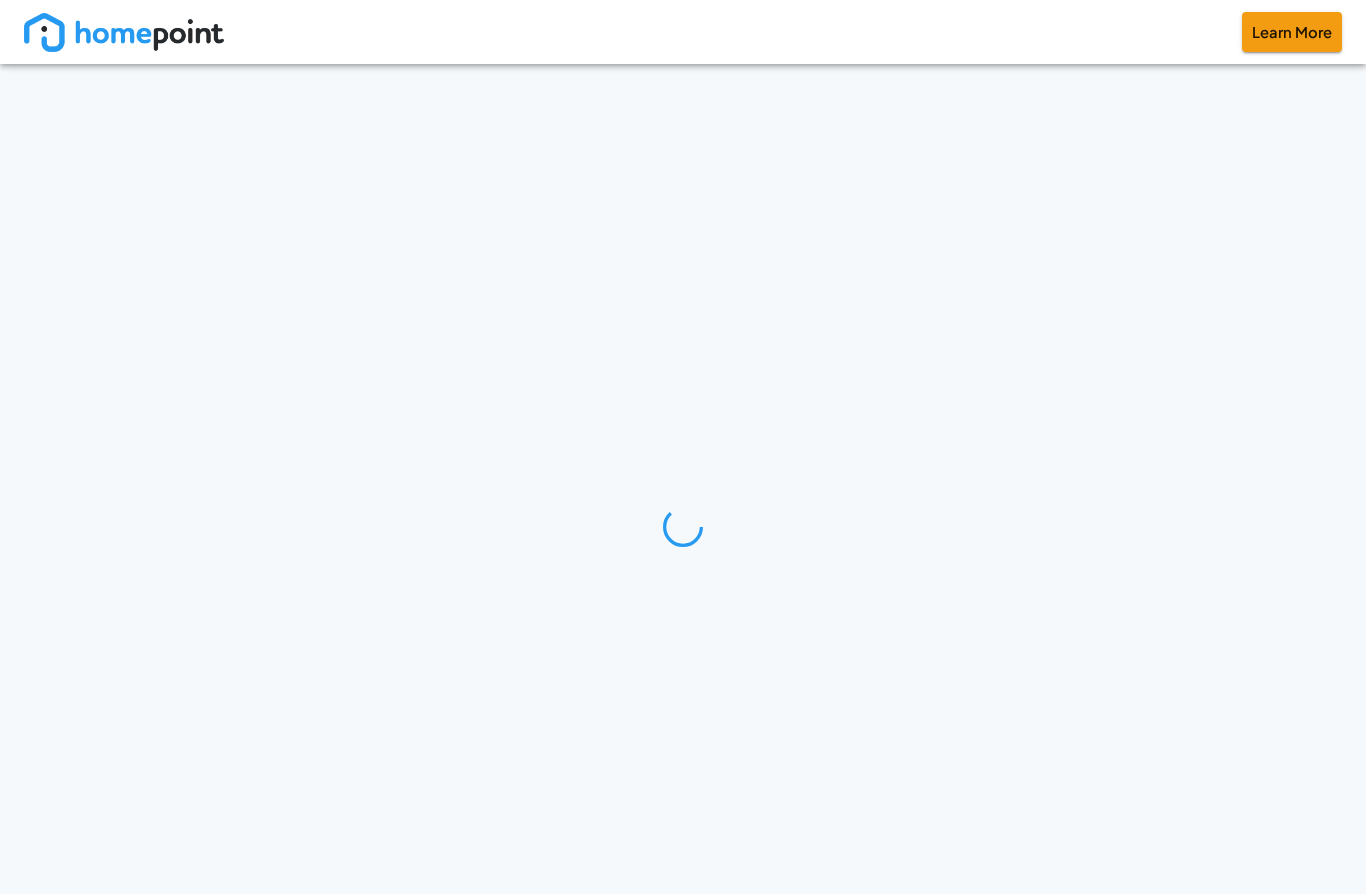 scroll, scrollTop: 0, scrollLeft: 0, axis: both 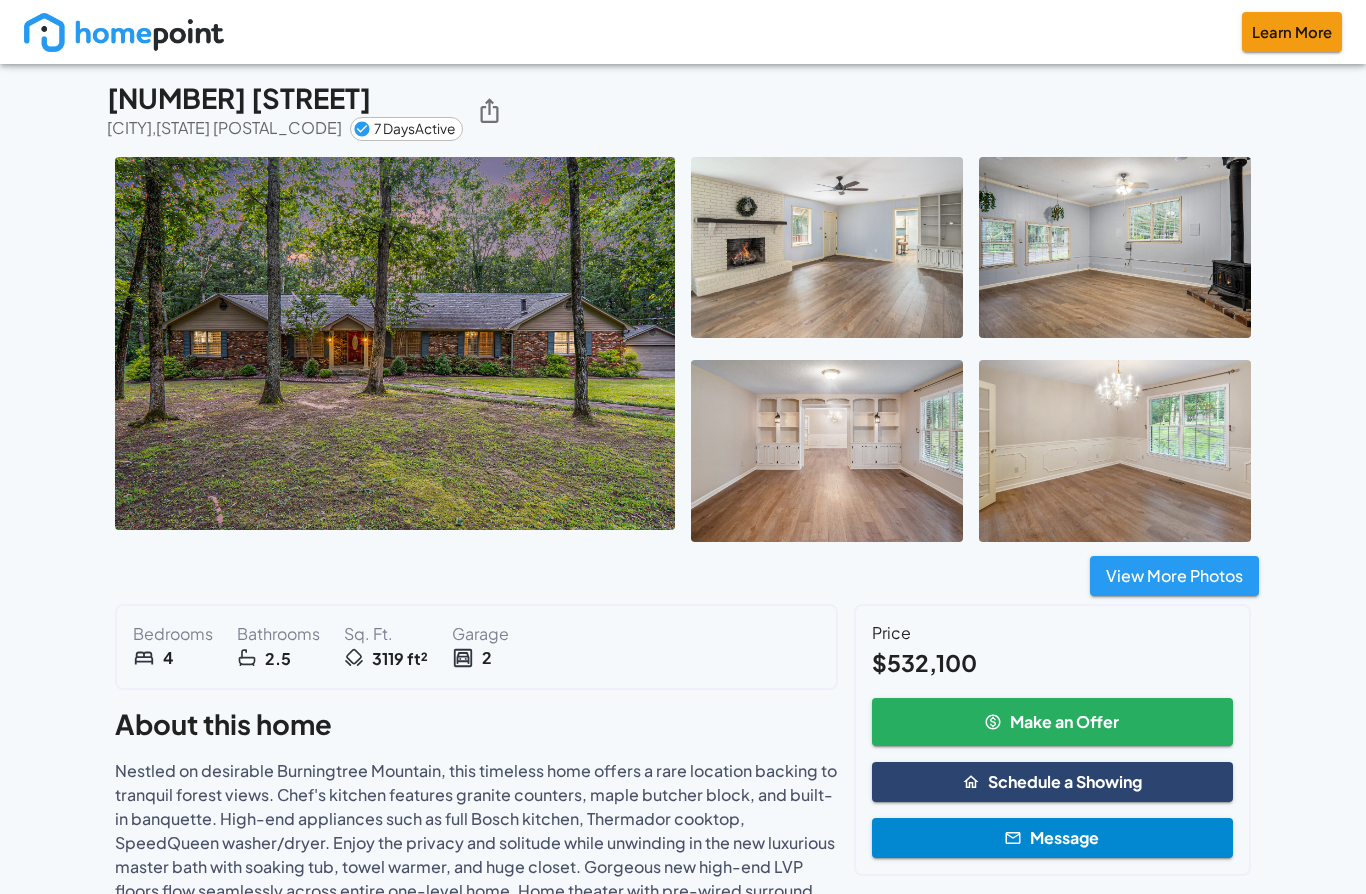 click at bounding box center (827, 247) 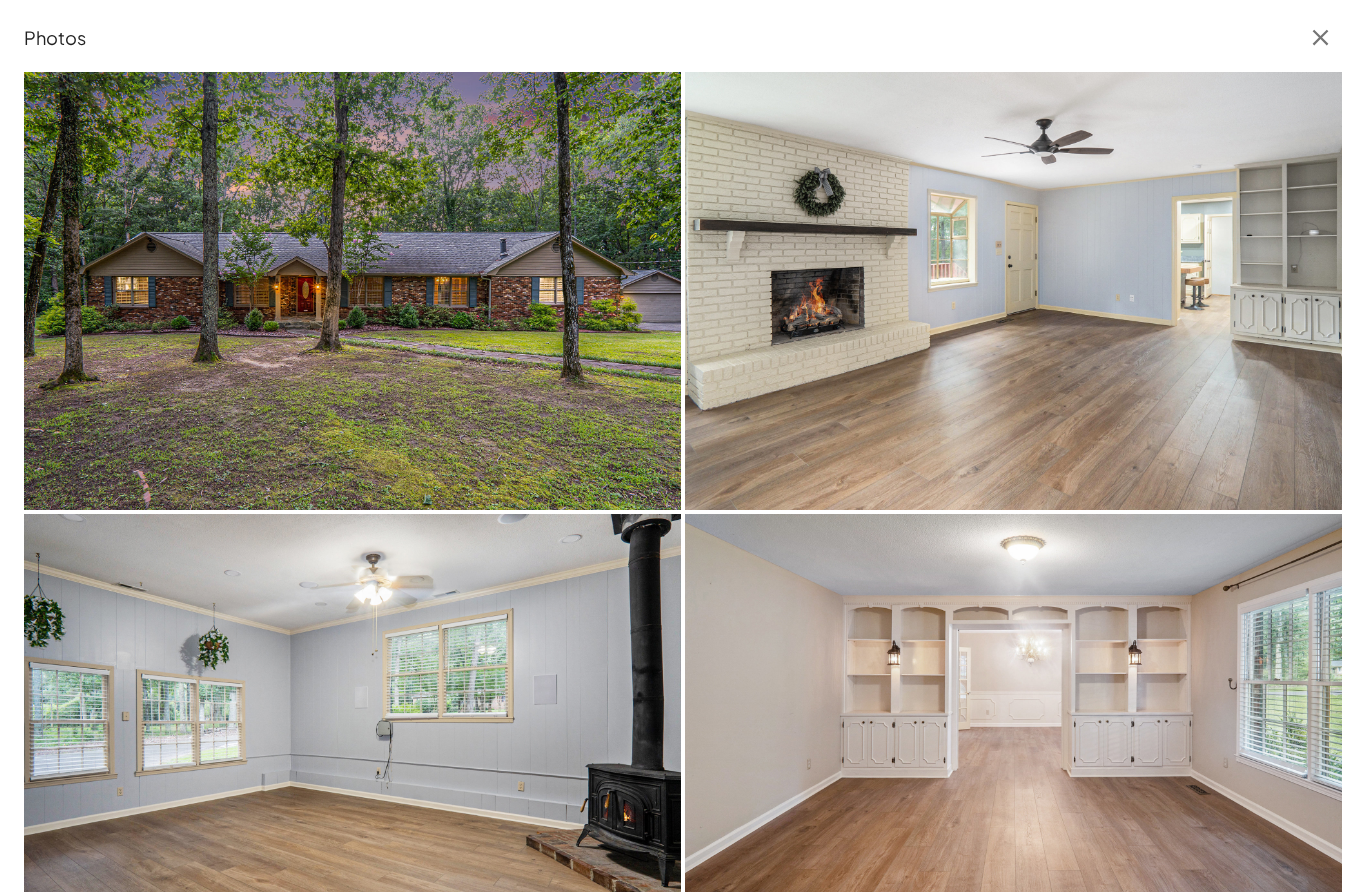 click at bounding box center [352, 291] 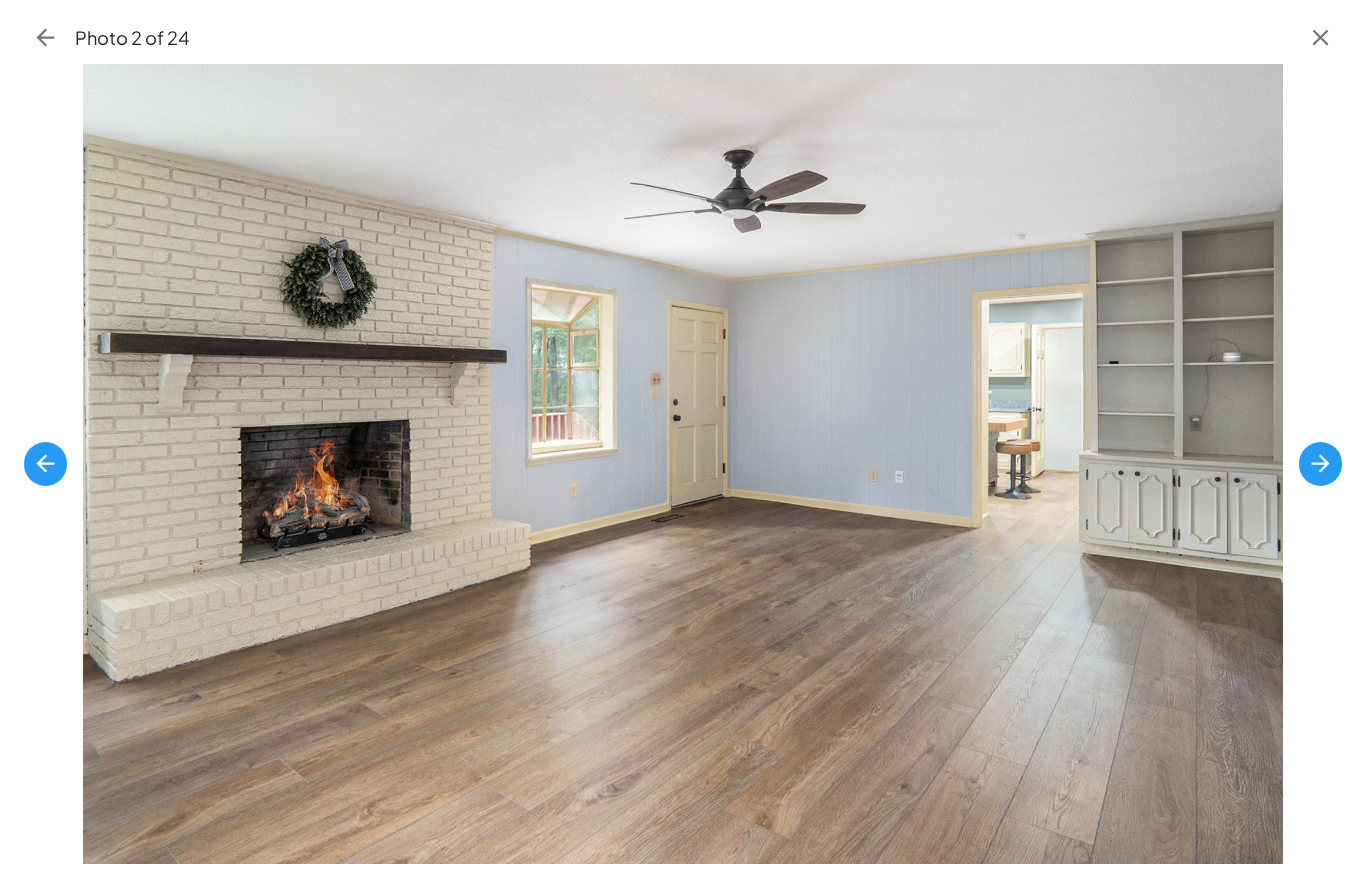 click at bounding box center [682, 464] 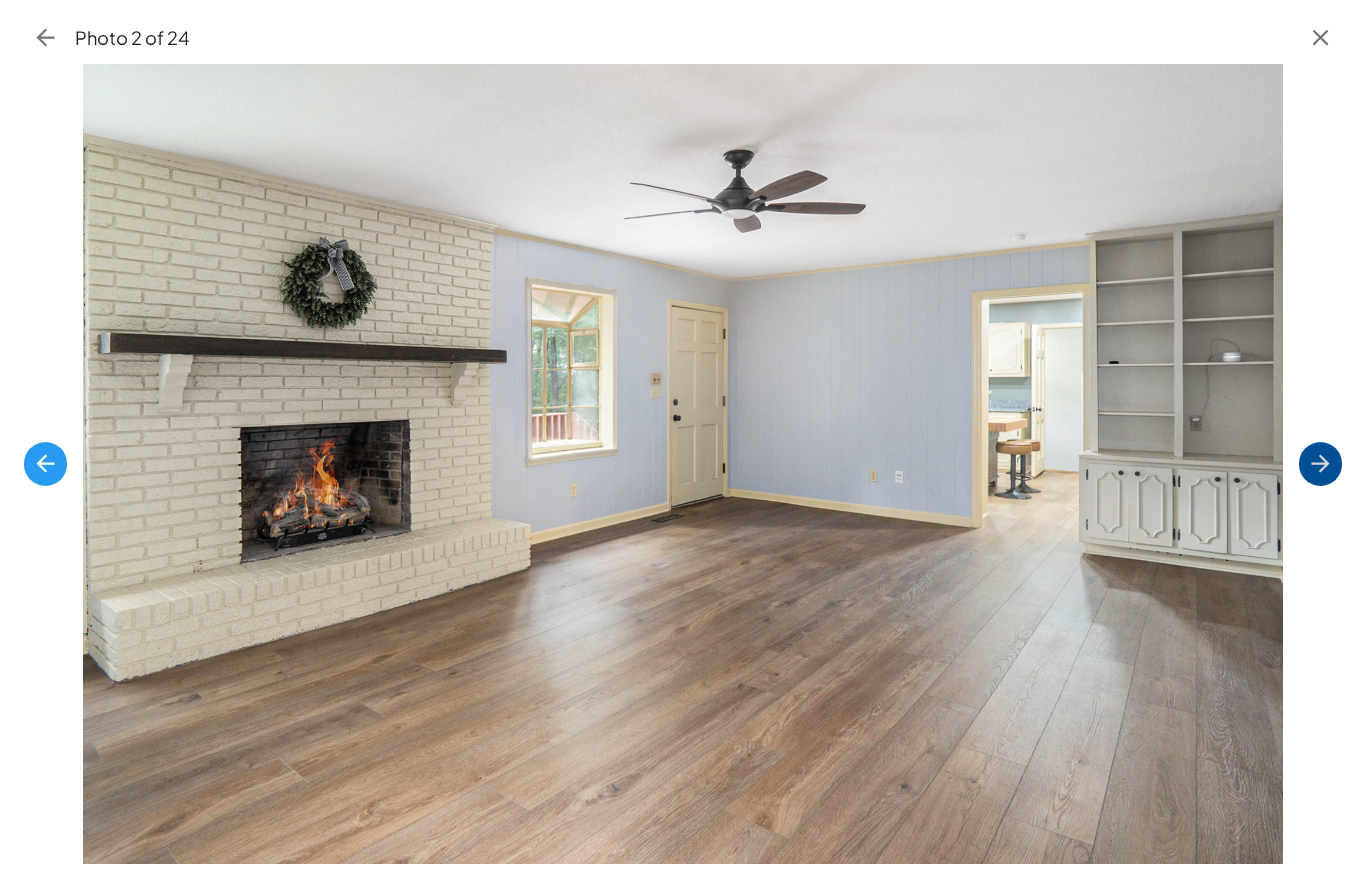 click at bounding box center [1320, 463] 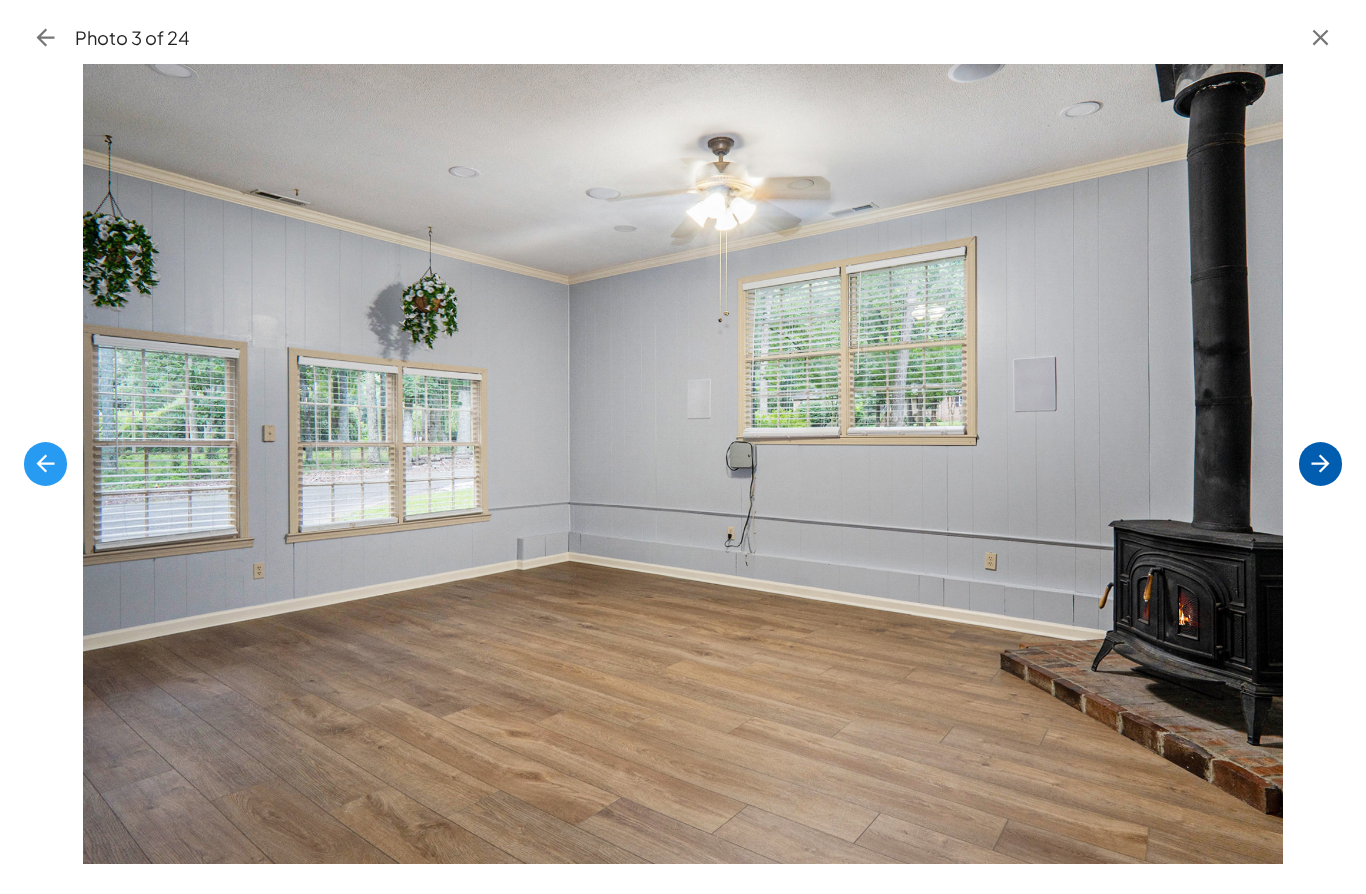 click at bounding box center [1320, 463] 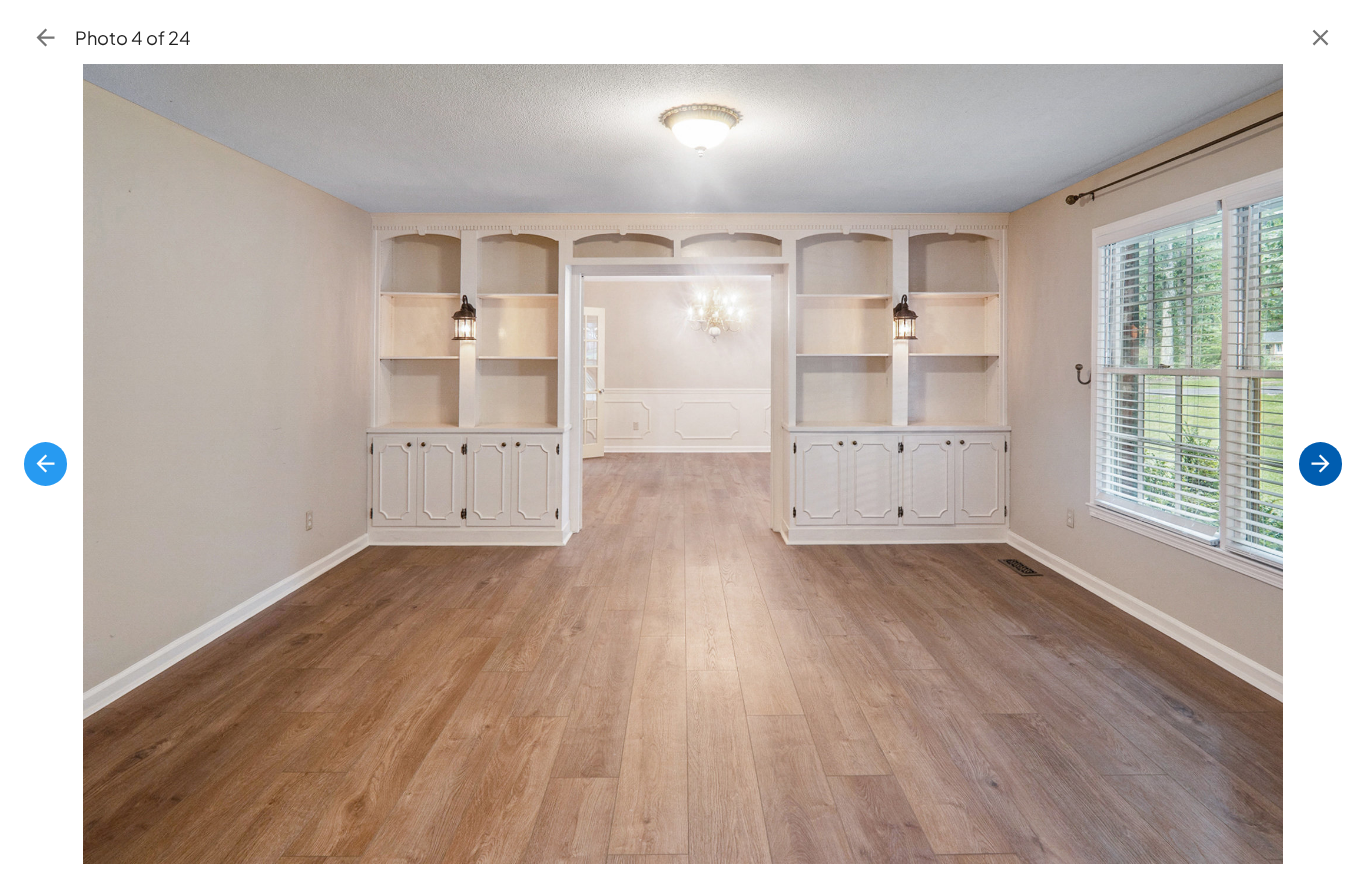 click at bounding box center (1320, 463) 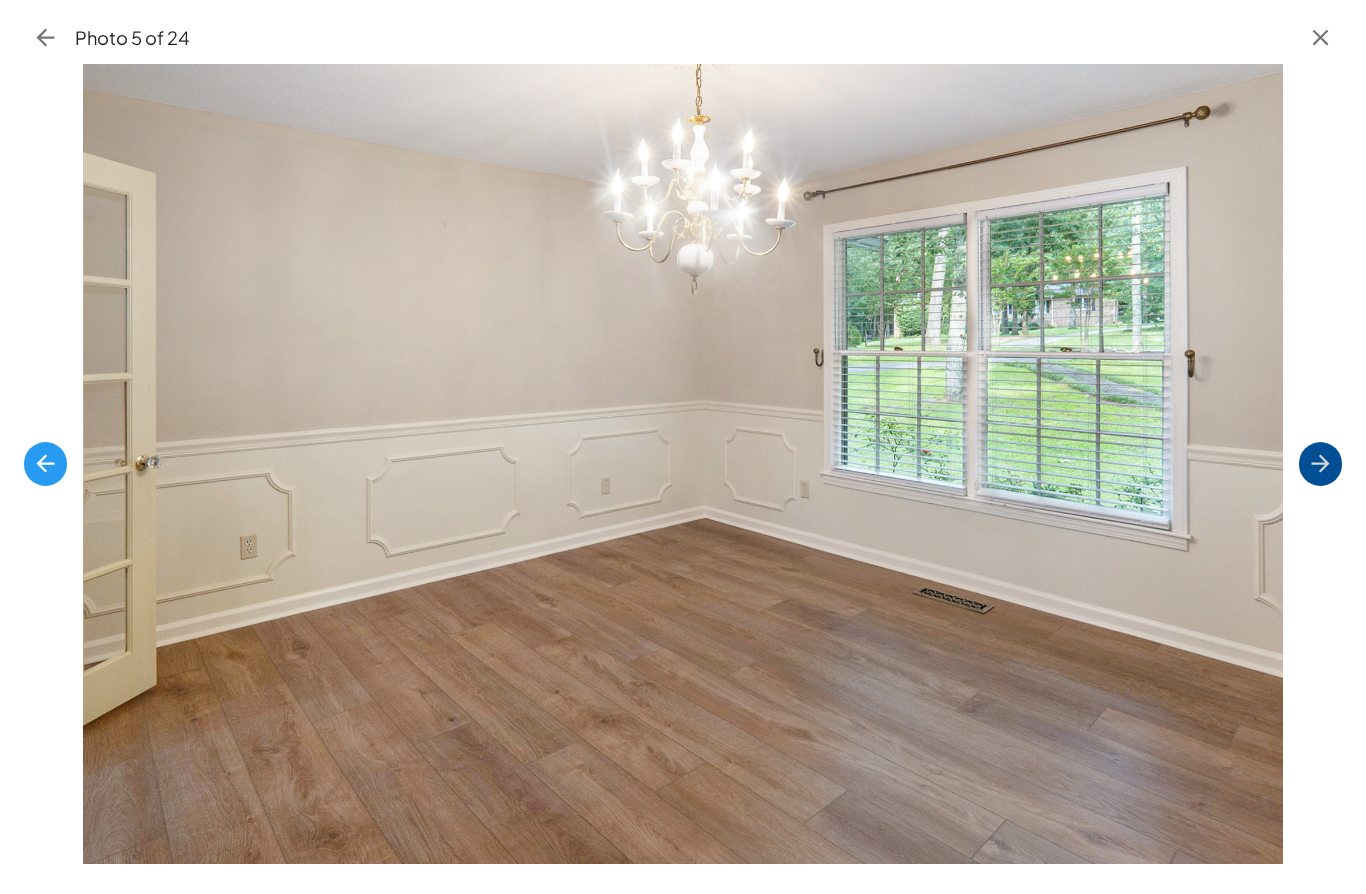 click at bounding box center [1320, 463] 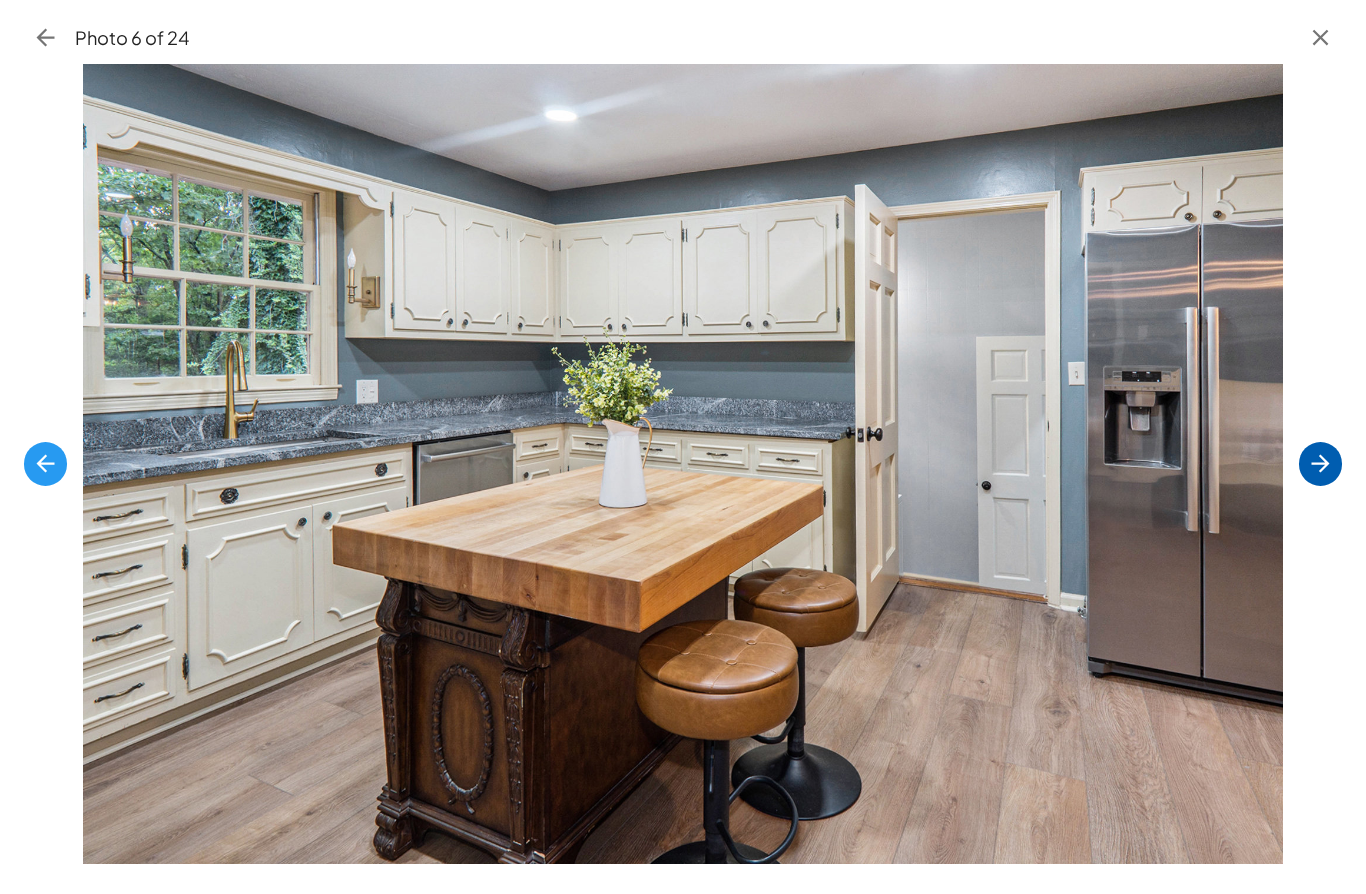 click at bounding box center [1320, 463] 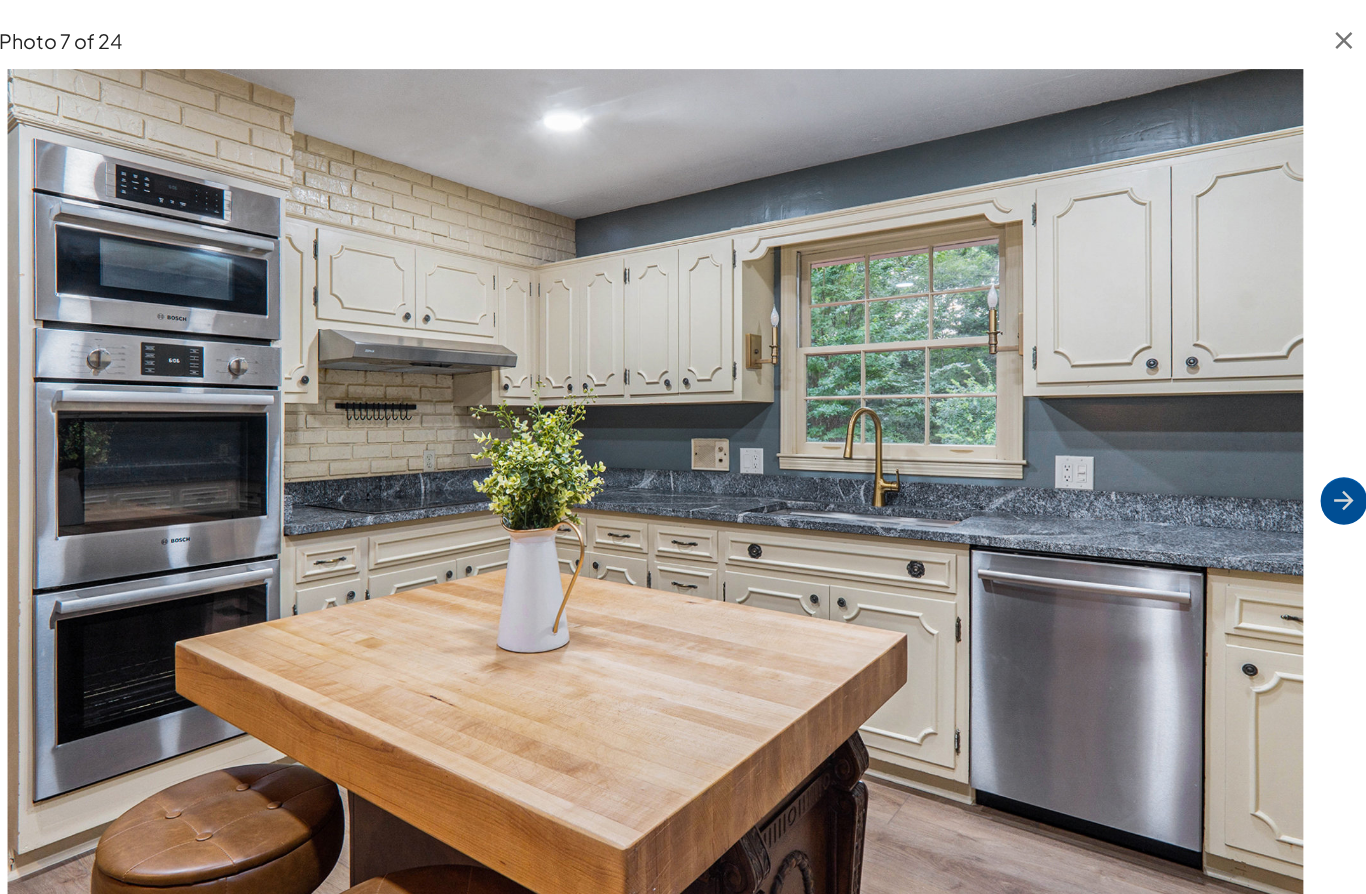 click at bounding box center (1320, 463) 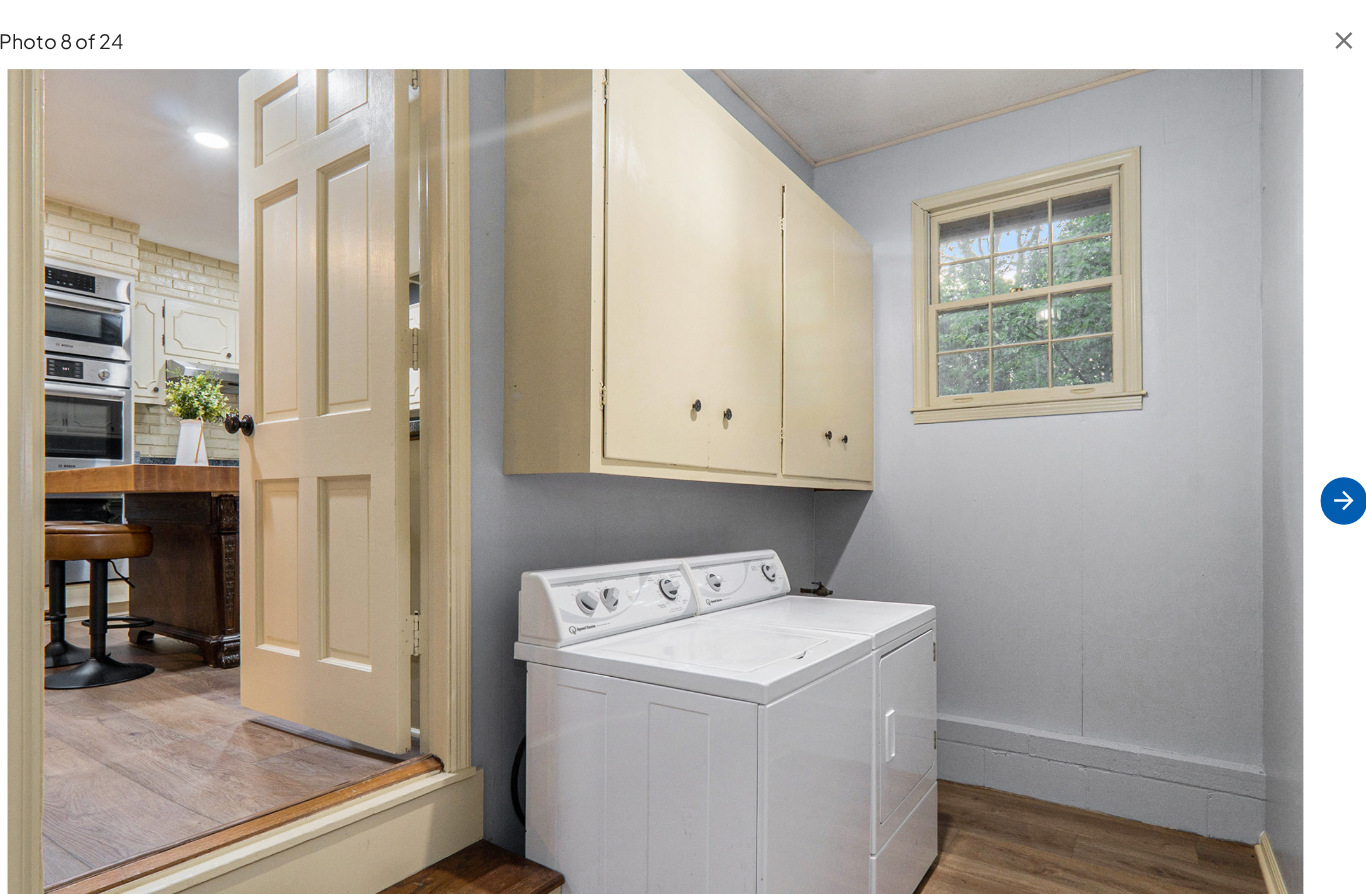 click at bounding box center (1320, 463) 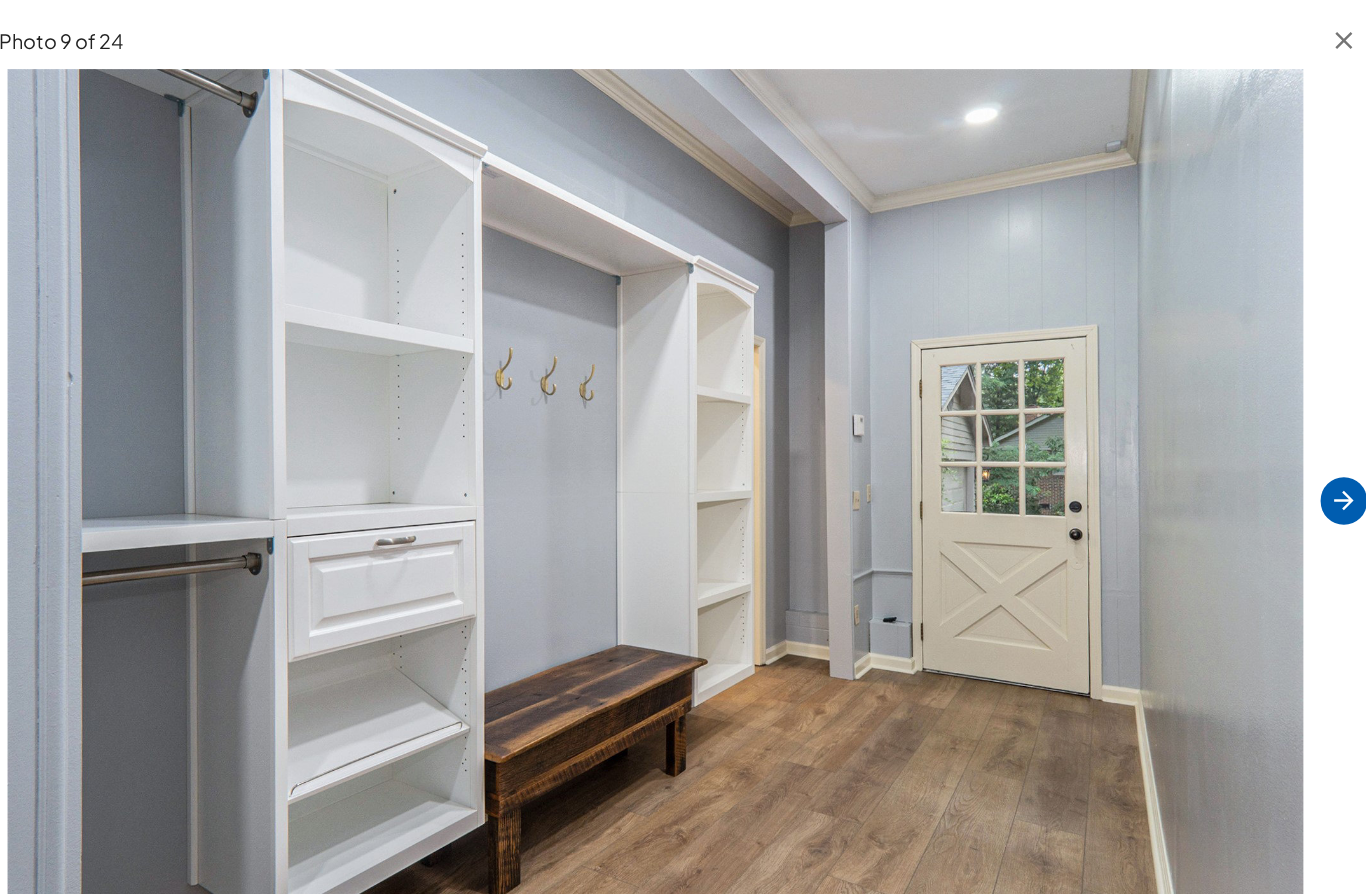 click at bounding box center [1320, 463] 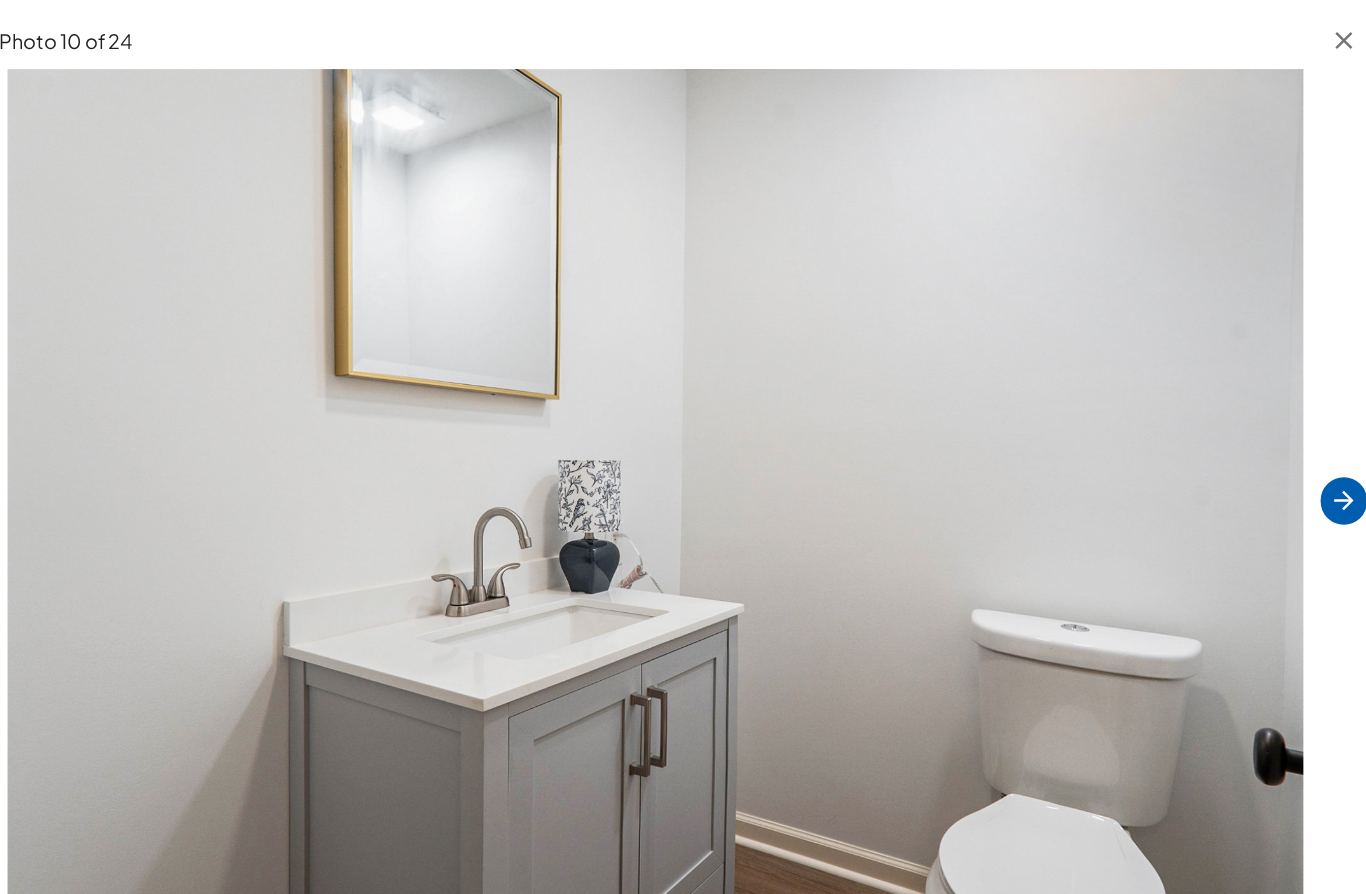 click at bounding box center [1320, 463] 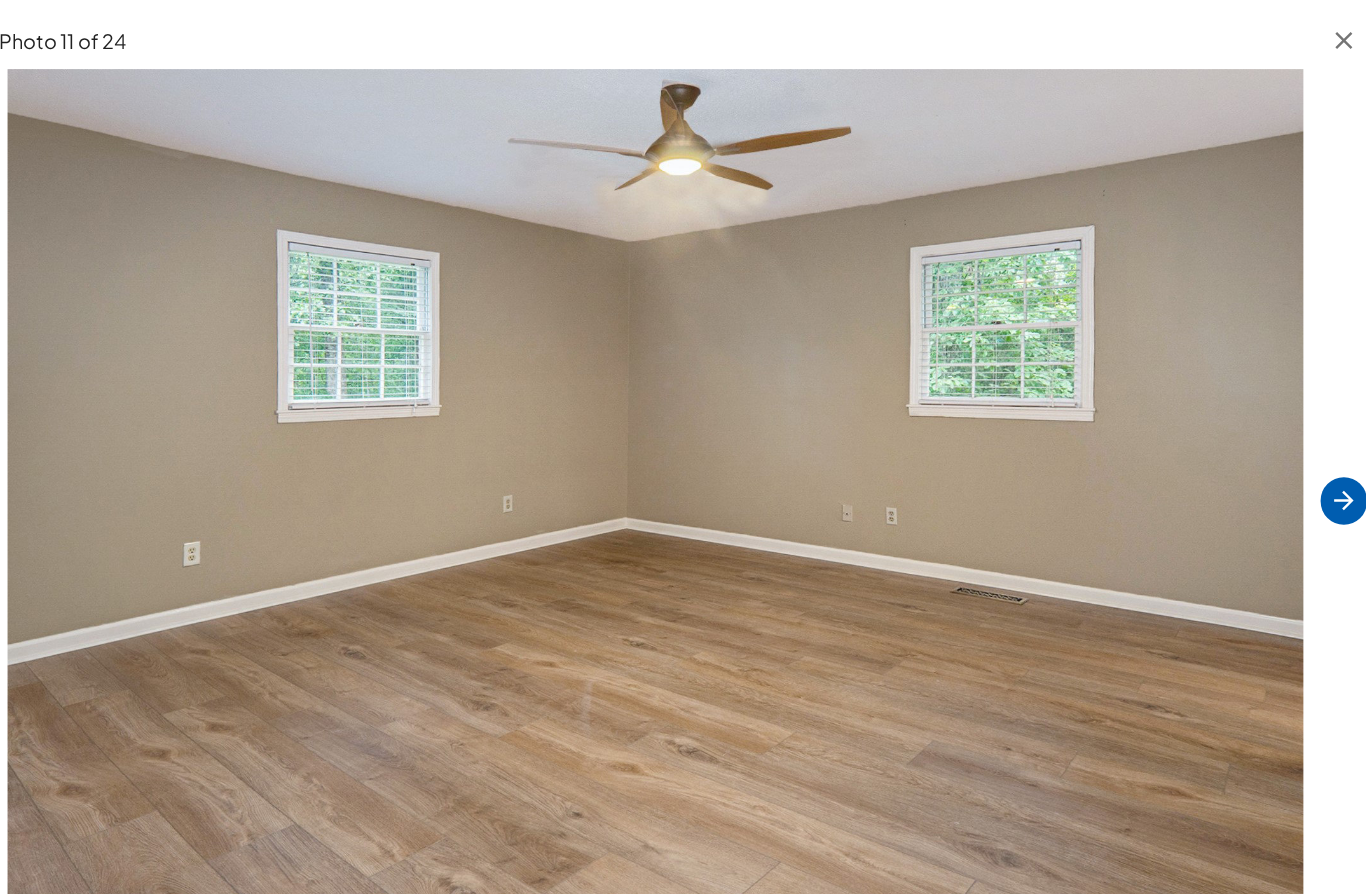 click at bounding box center (1320, 463) 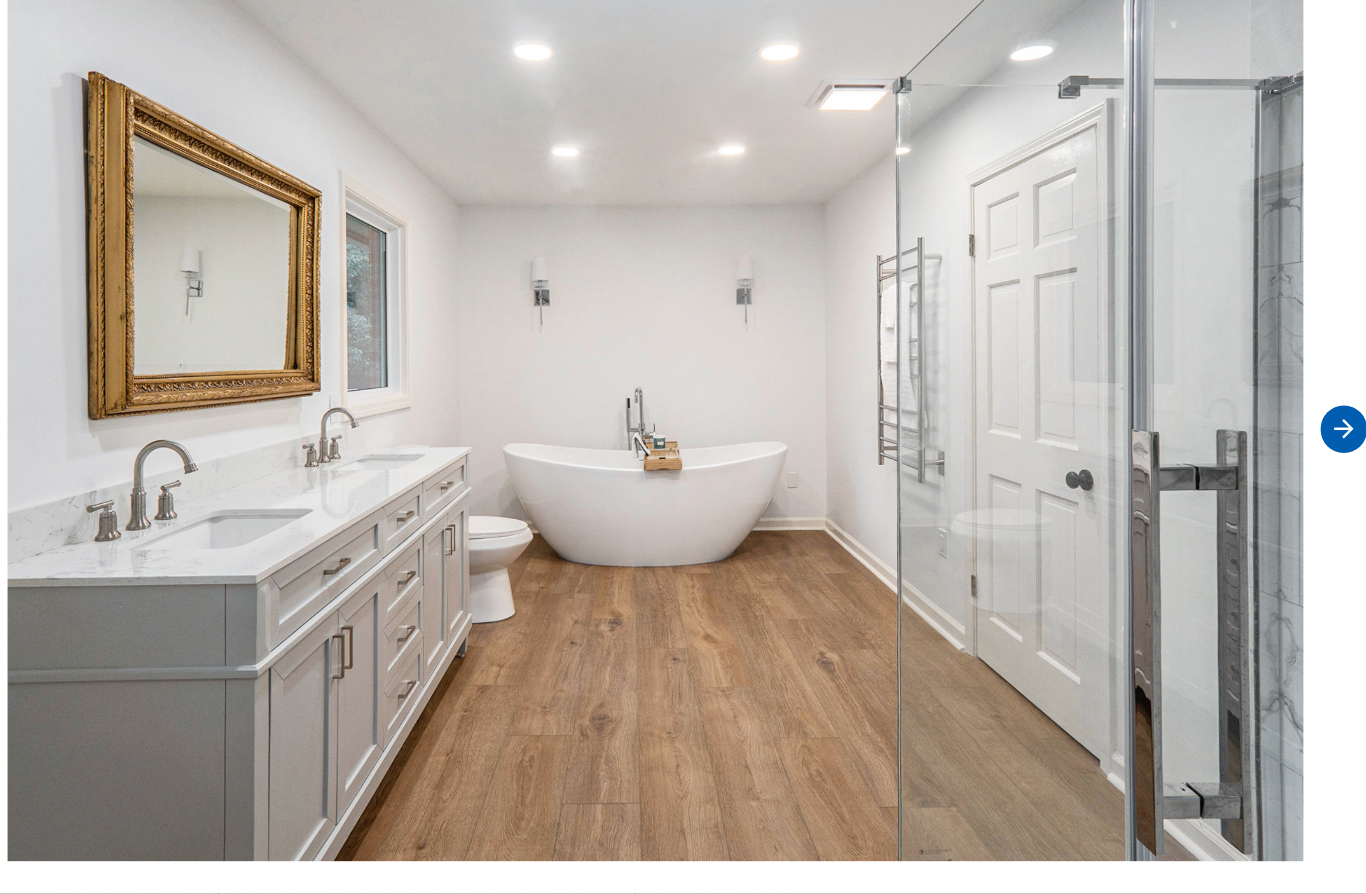 scroll, scrollTop: 5, scrollLeft: 0, axis: vertical 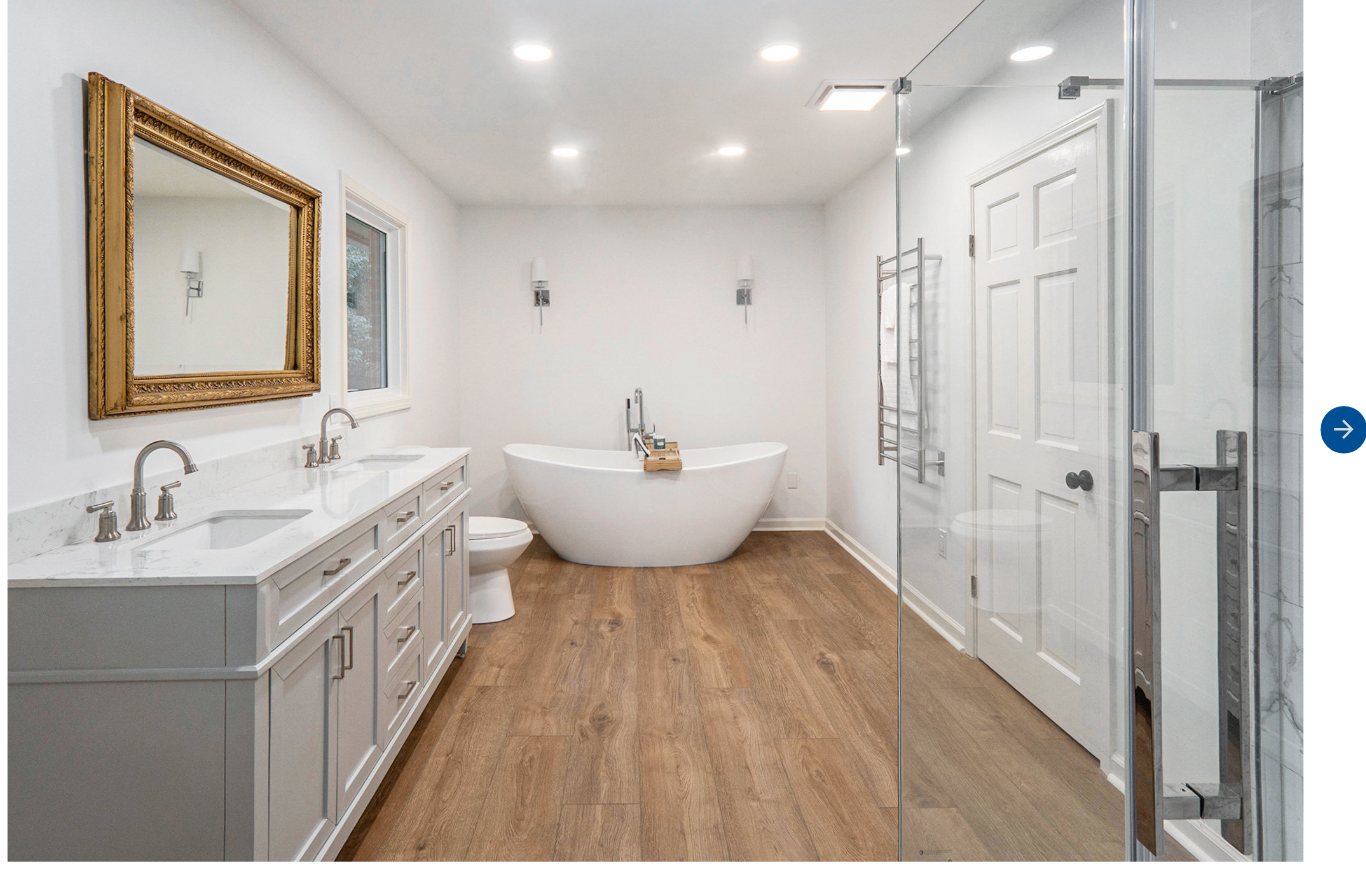 click at bounding box center [1320, 463] 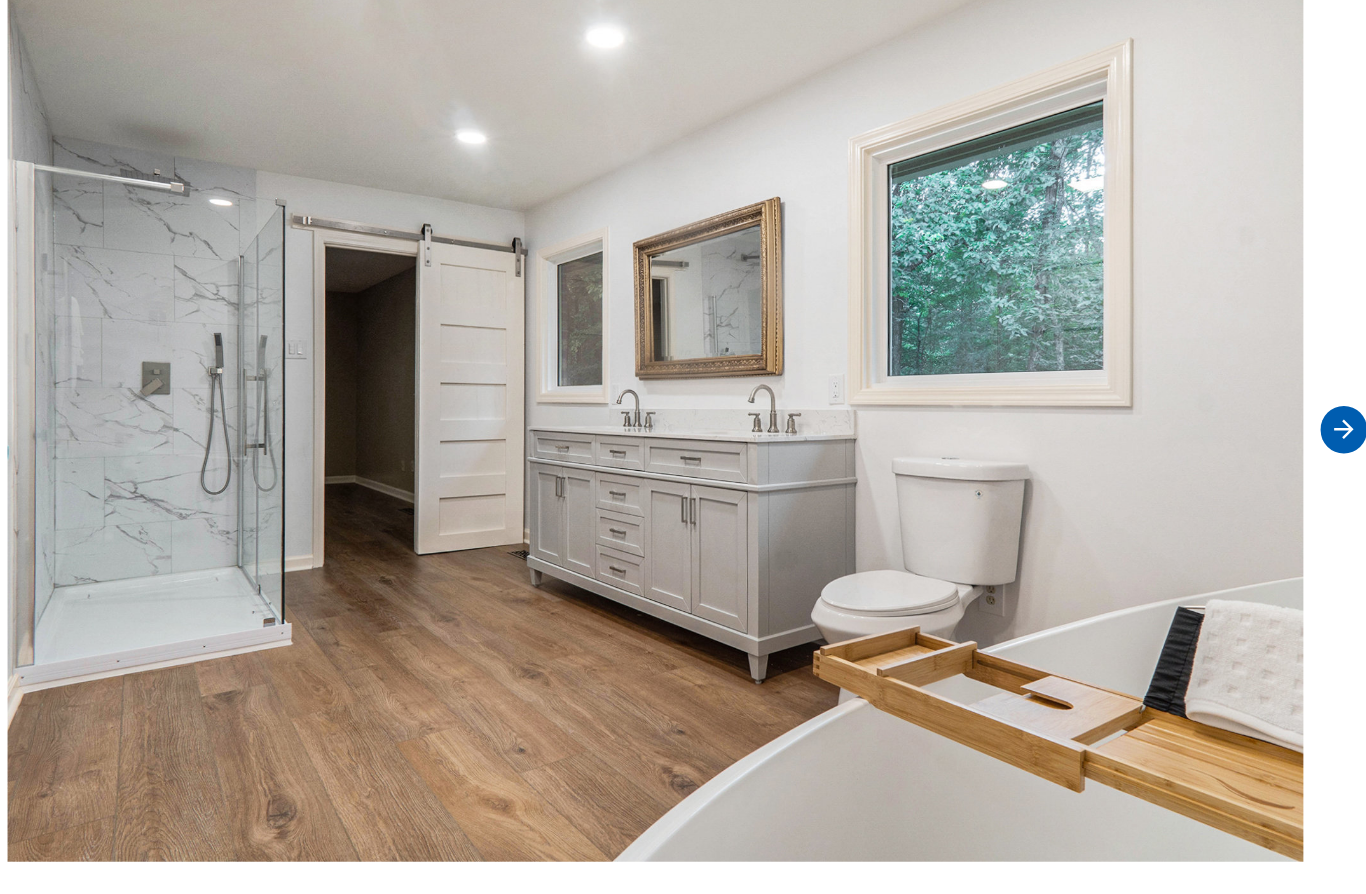 click at bounding box center (1320, 463) 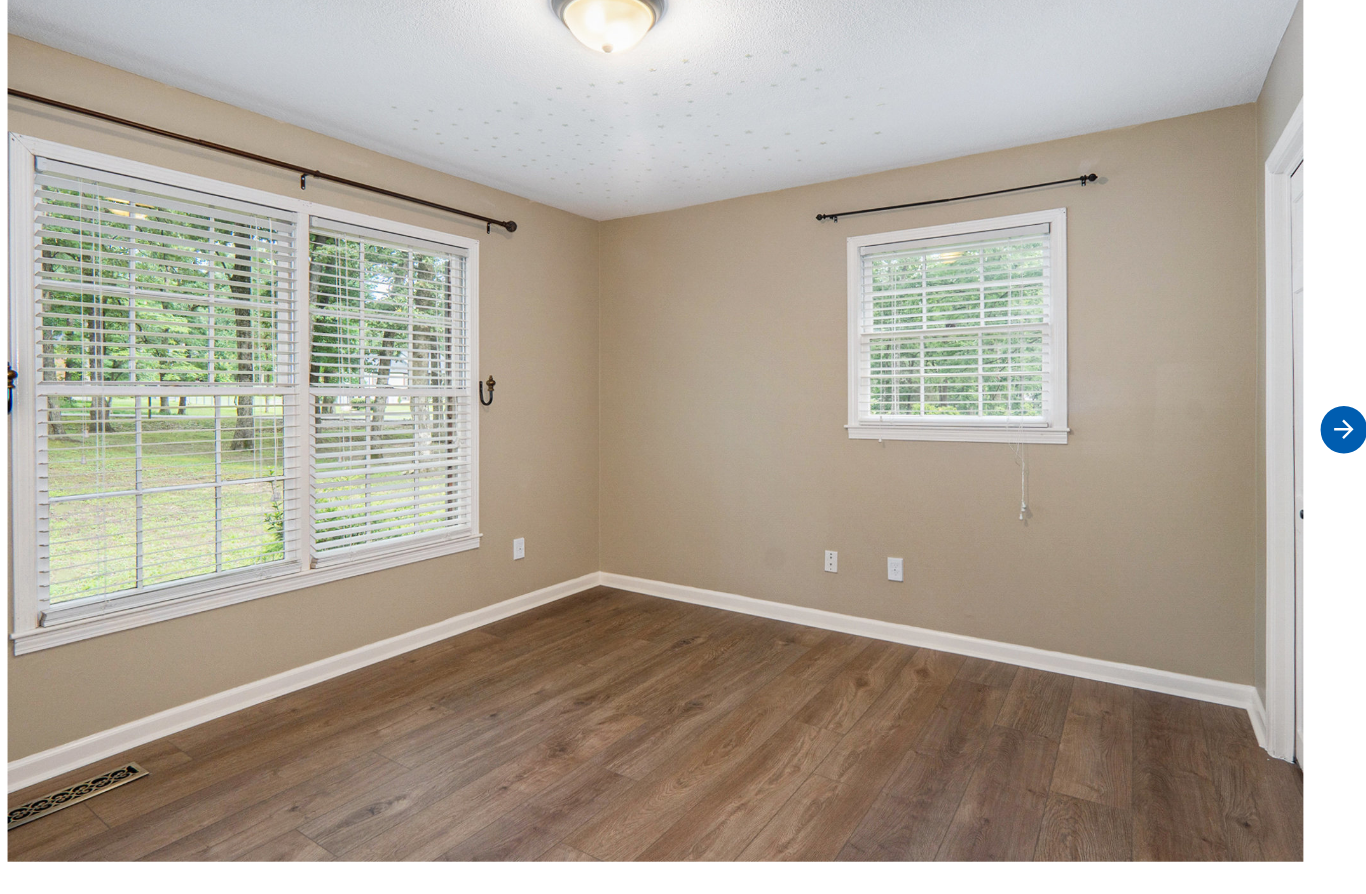 click at bounding box center [1320, 463] 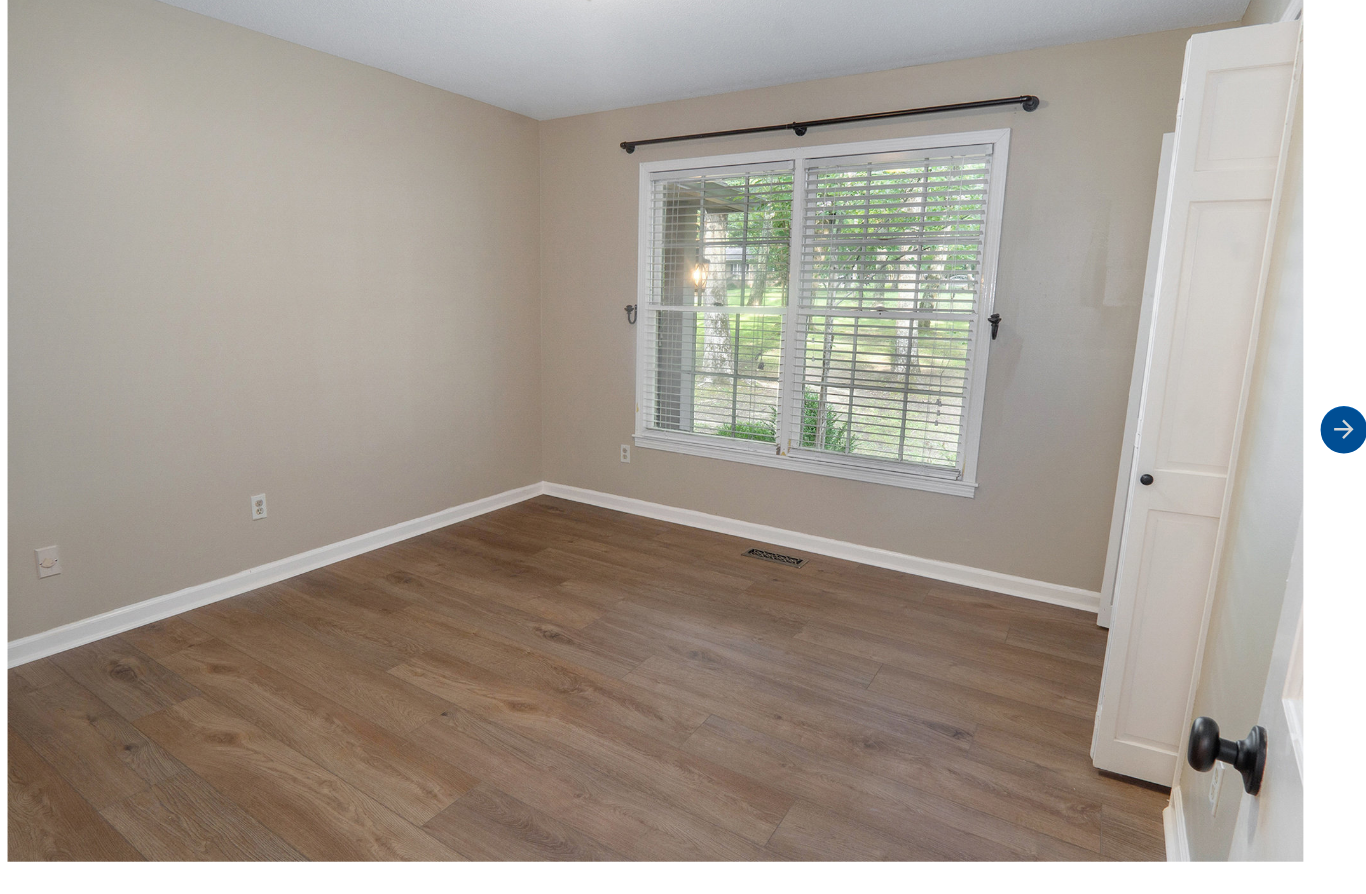 click at bounding box center [1320, 463] 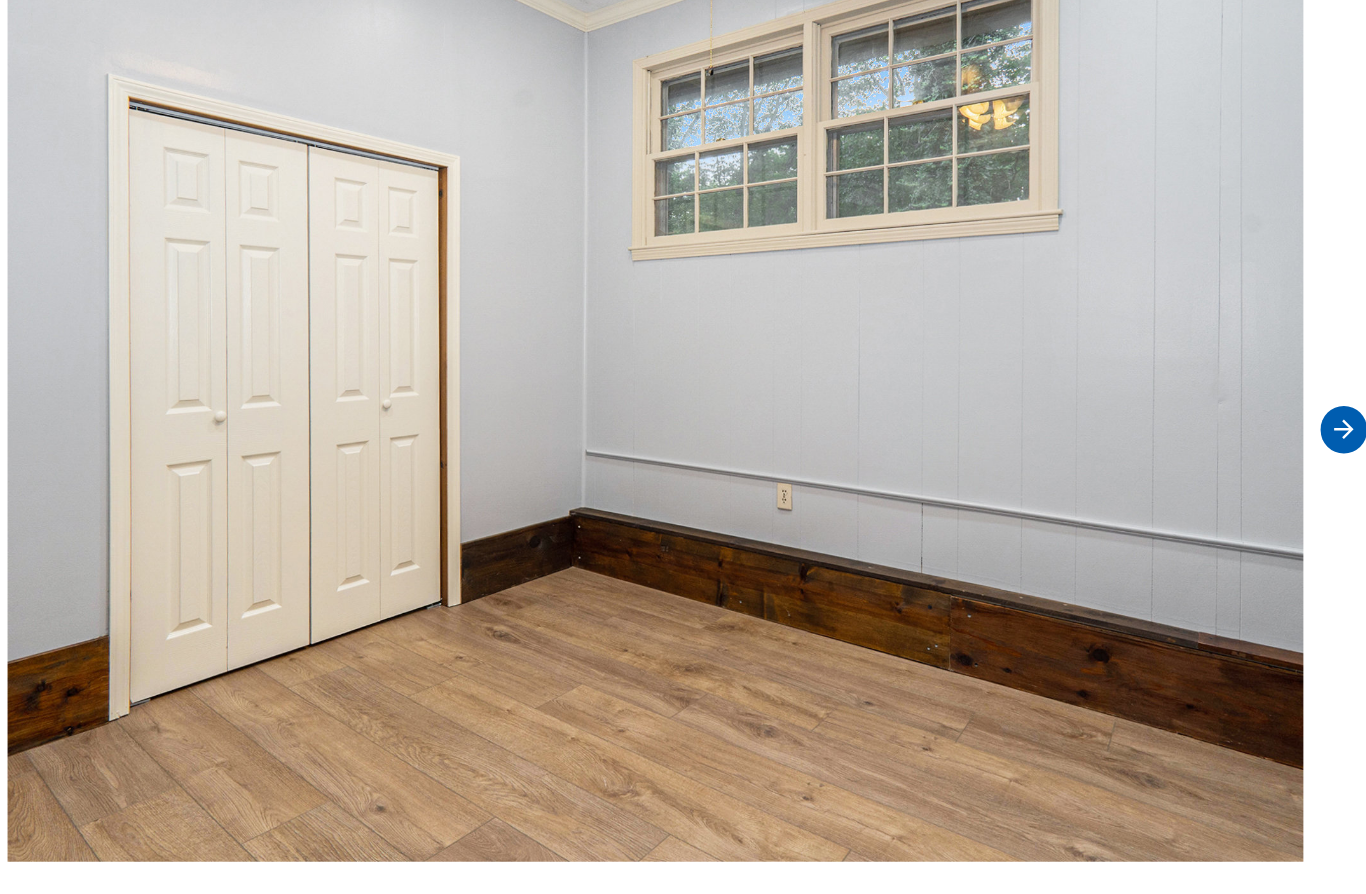 click at bounding box center [1320, 463] 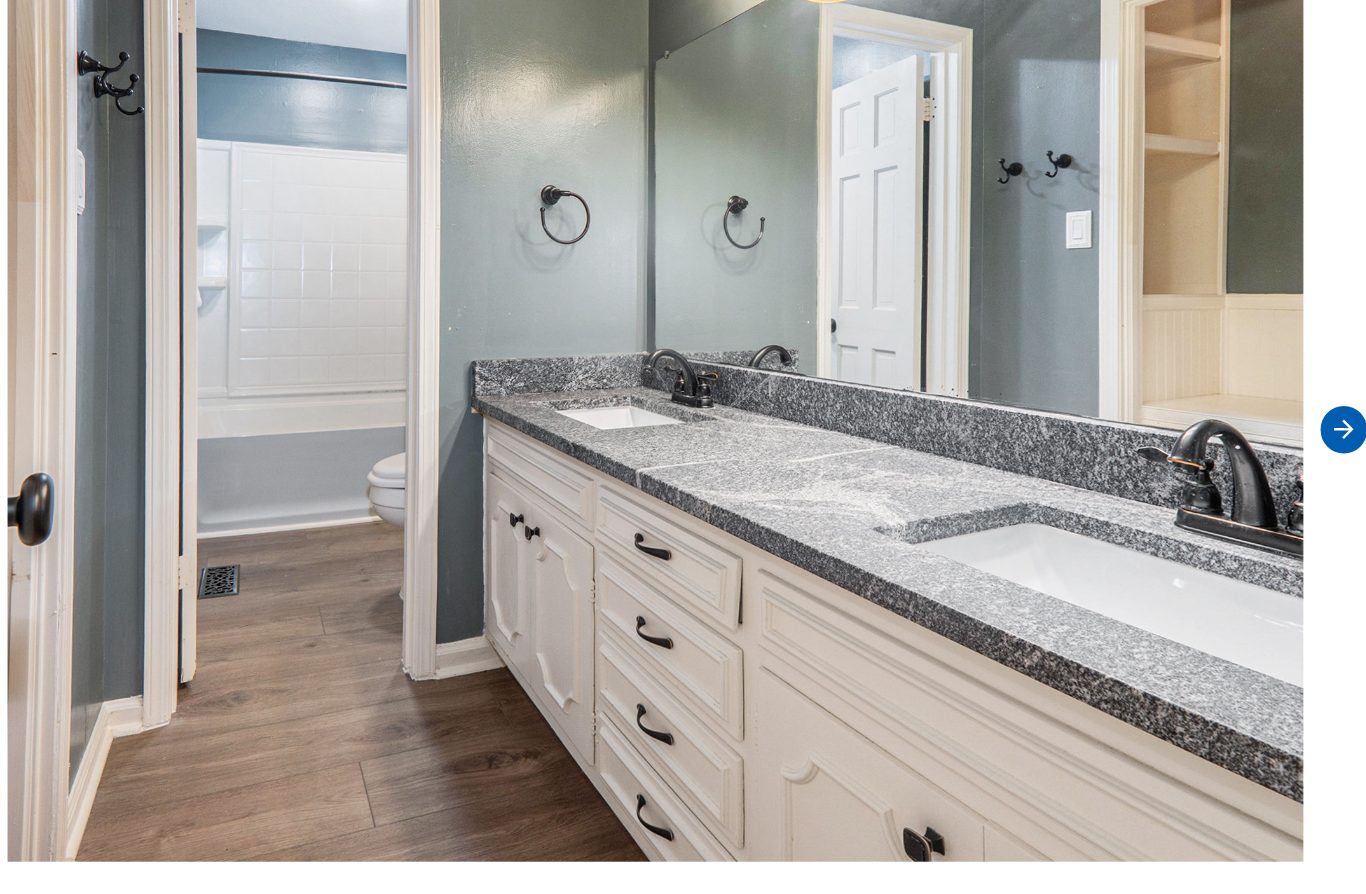 click at bounding box center (1320, 463) 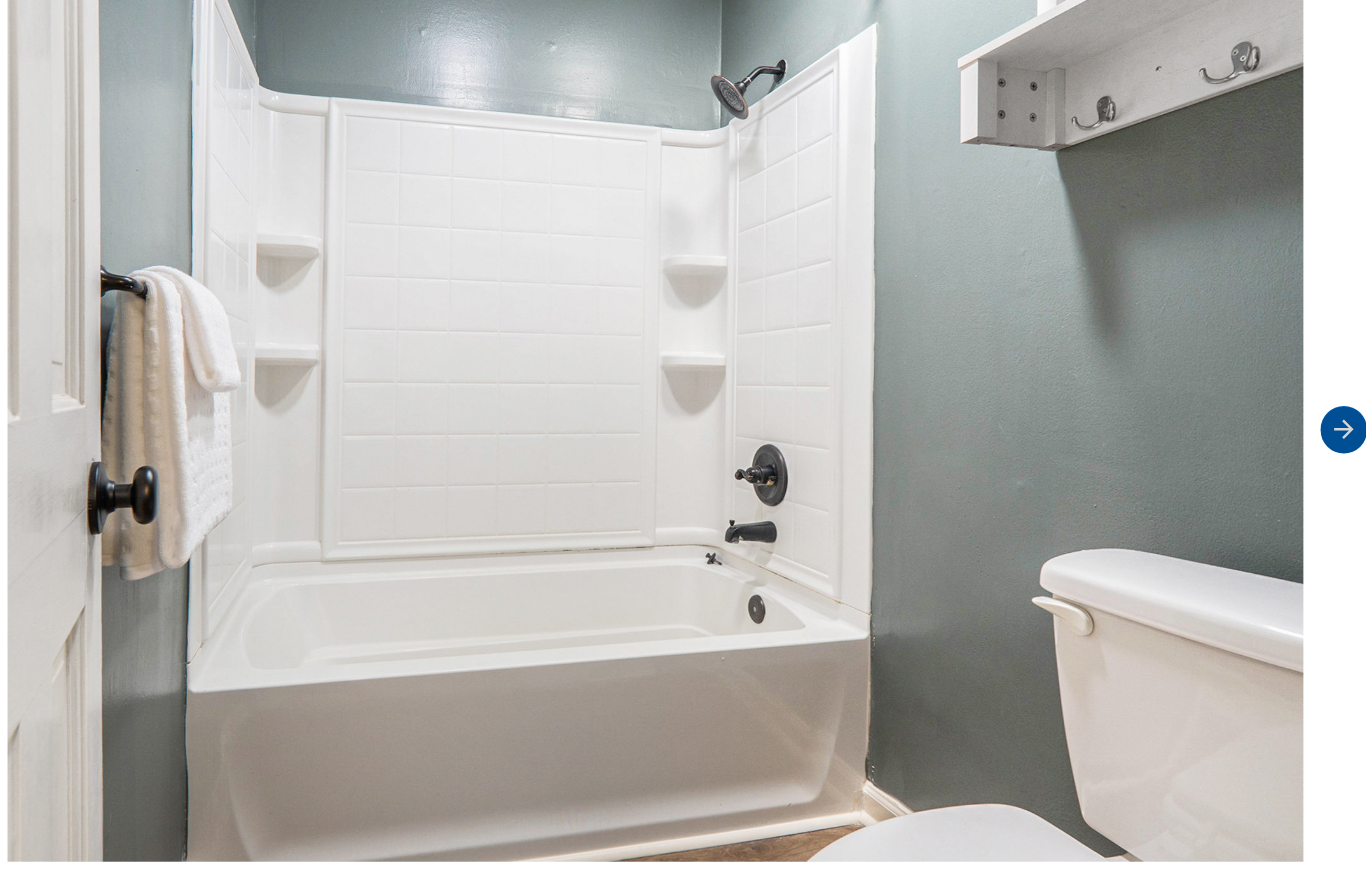 click at bounding box center (1320, 463) 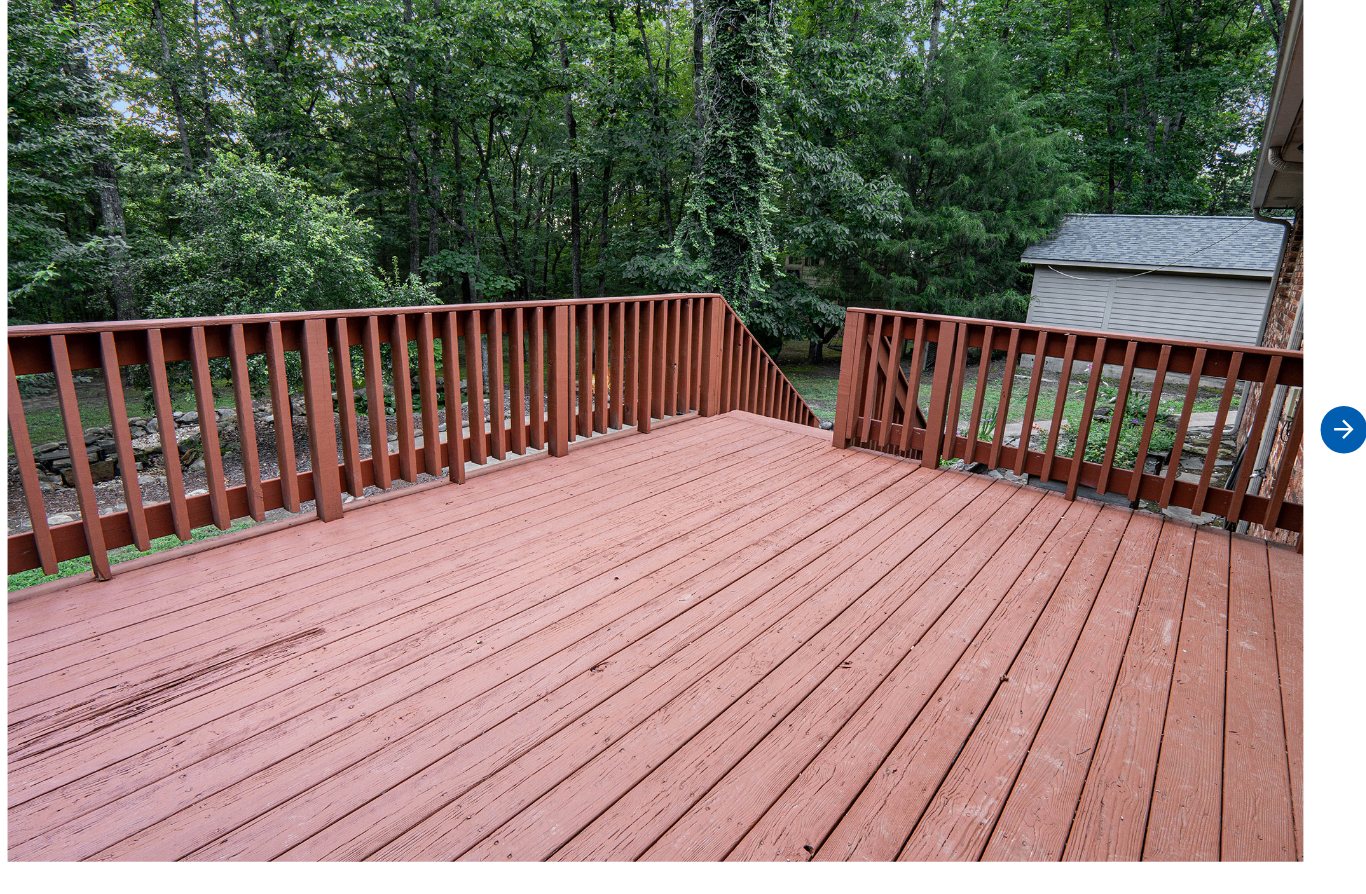 click at bounding box center (1320, 463) 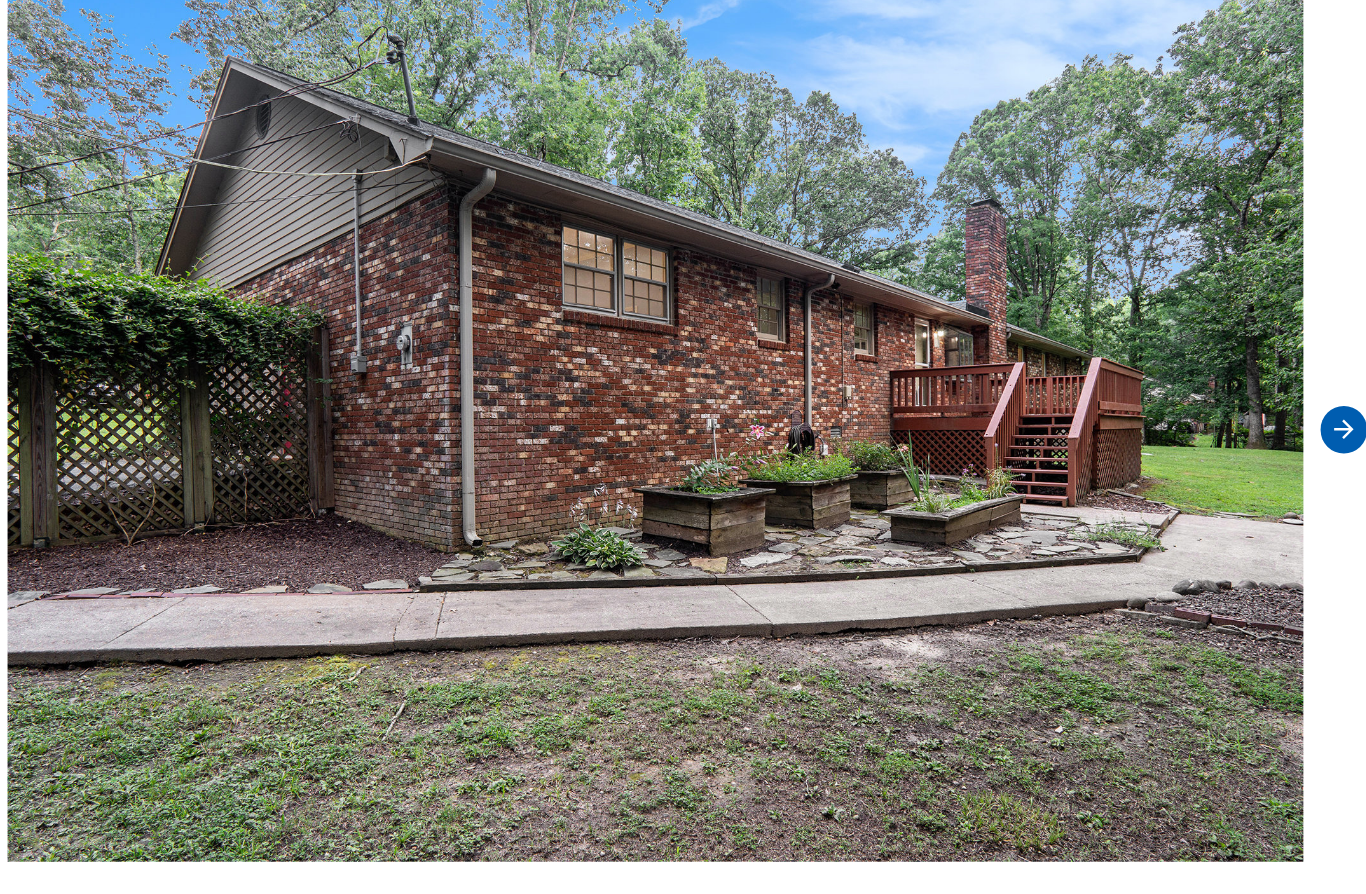 click at bounding box center [1320, 463] 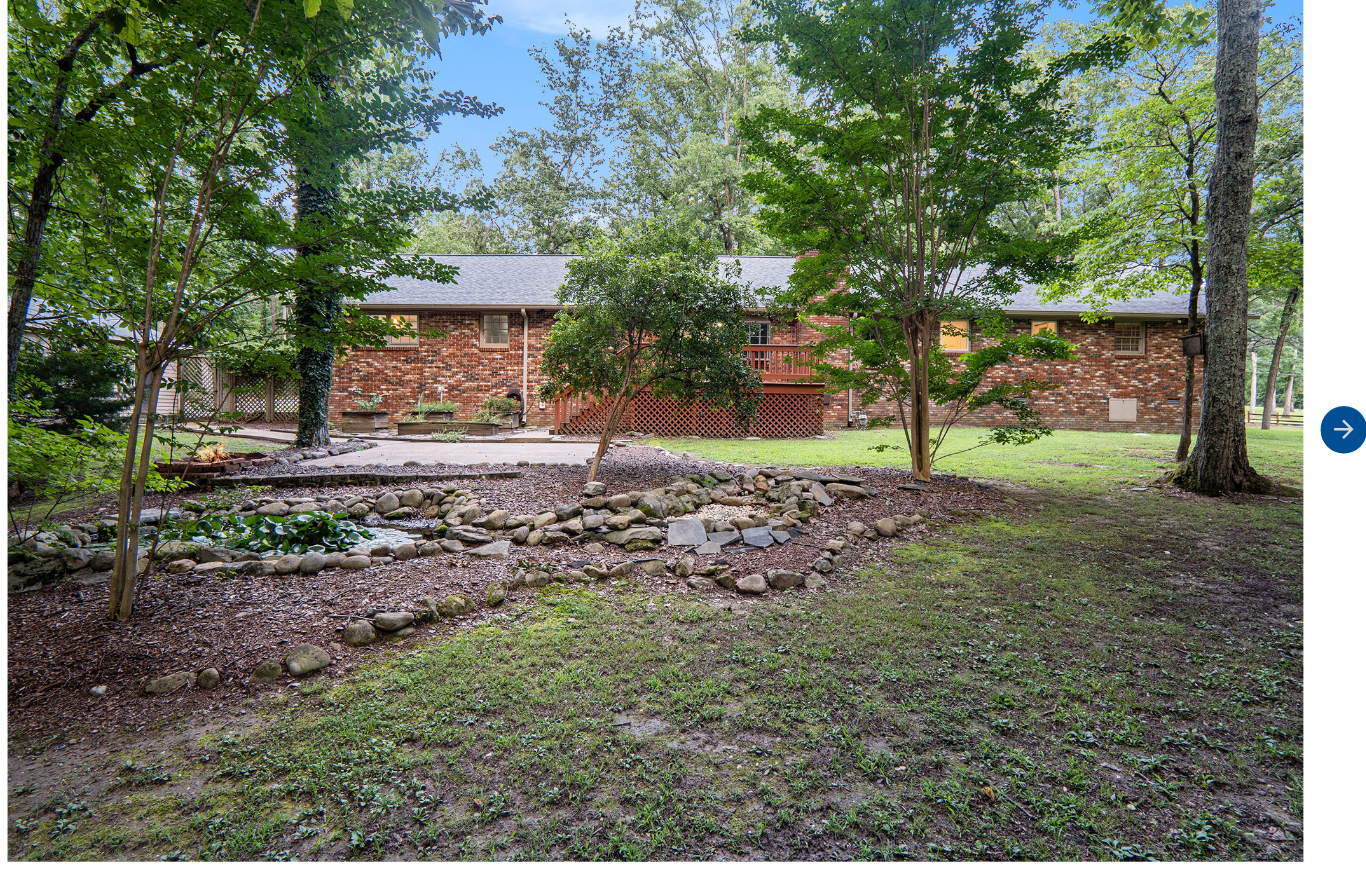 click at bounding box center [1320, 463] 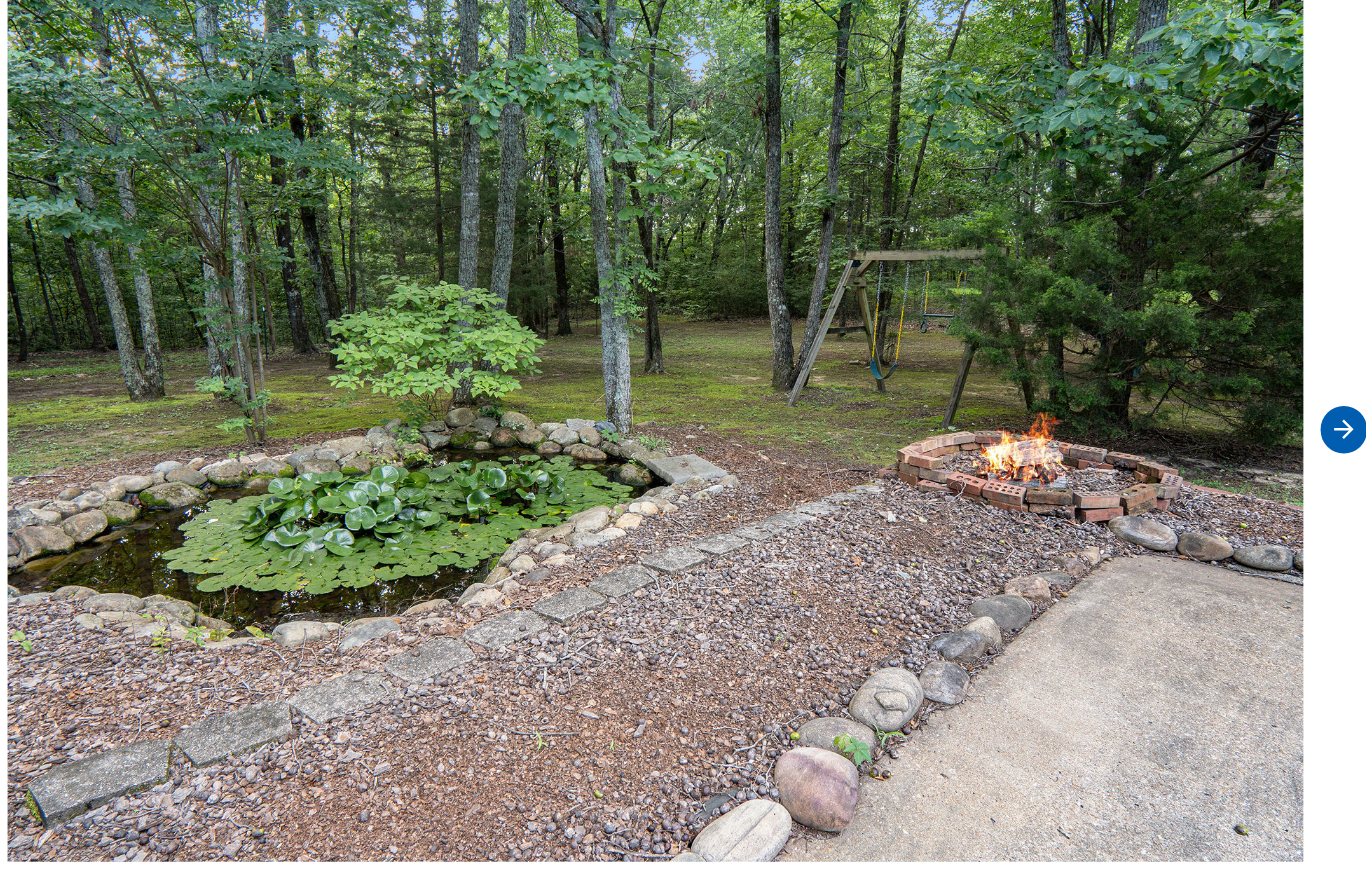 click at bounding box center [1320, 463] 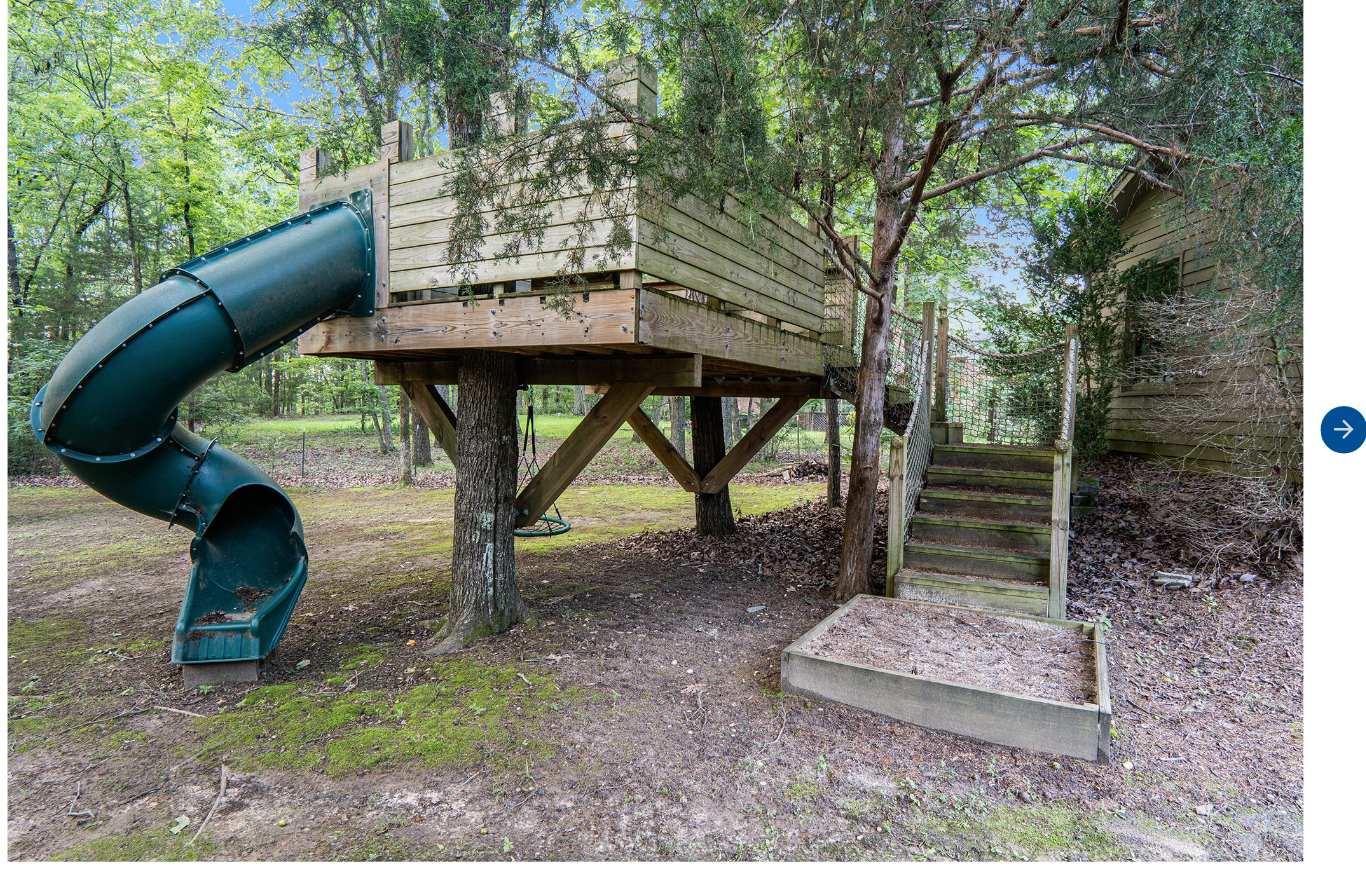 click at bounding box center [1320, 463] 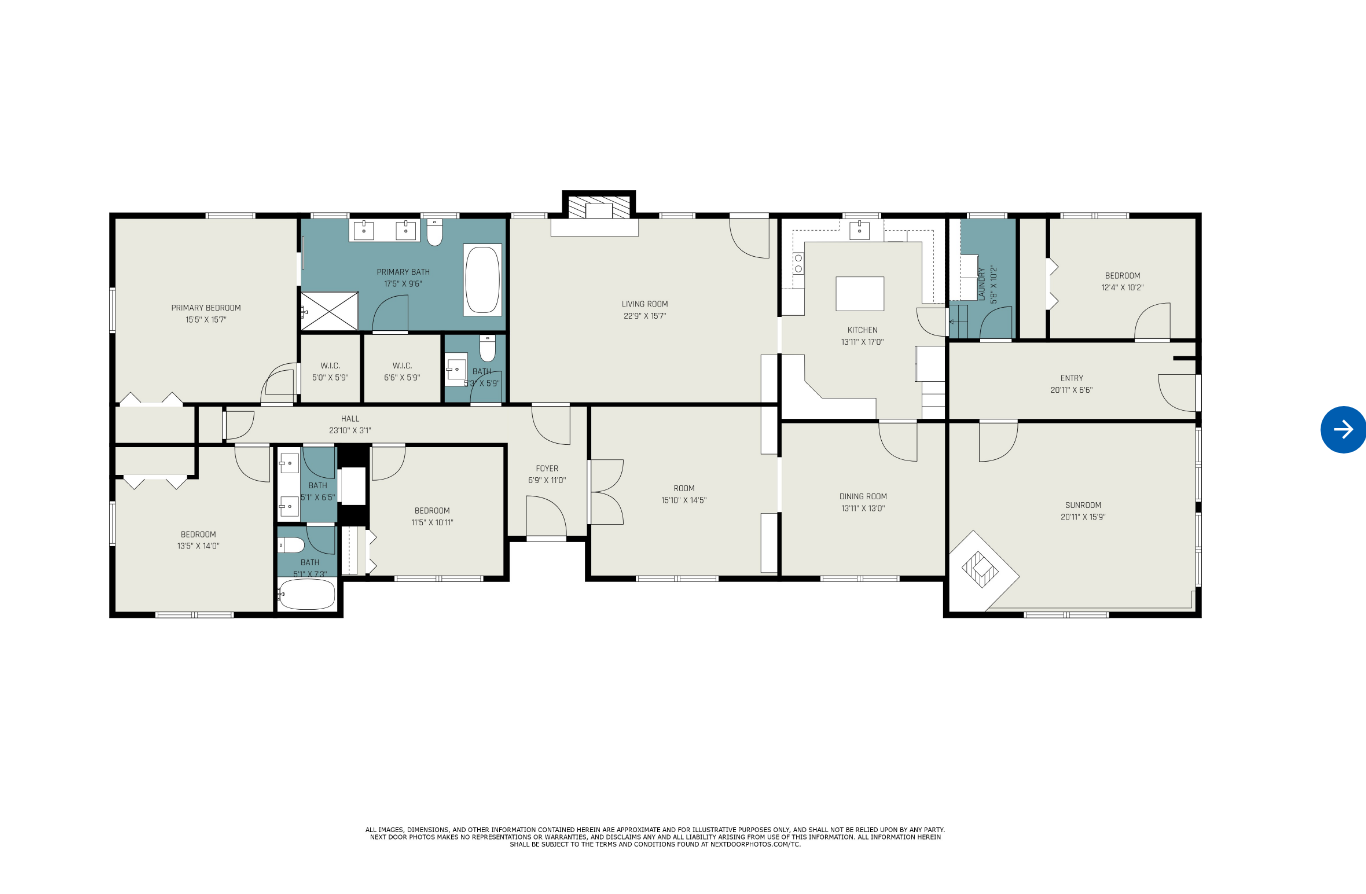 scroll, scrollTop: 4, scrollLeft: 0, axis: vertical 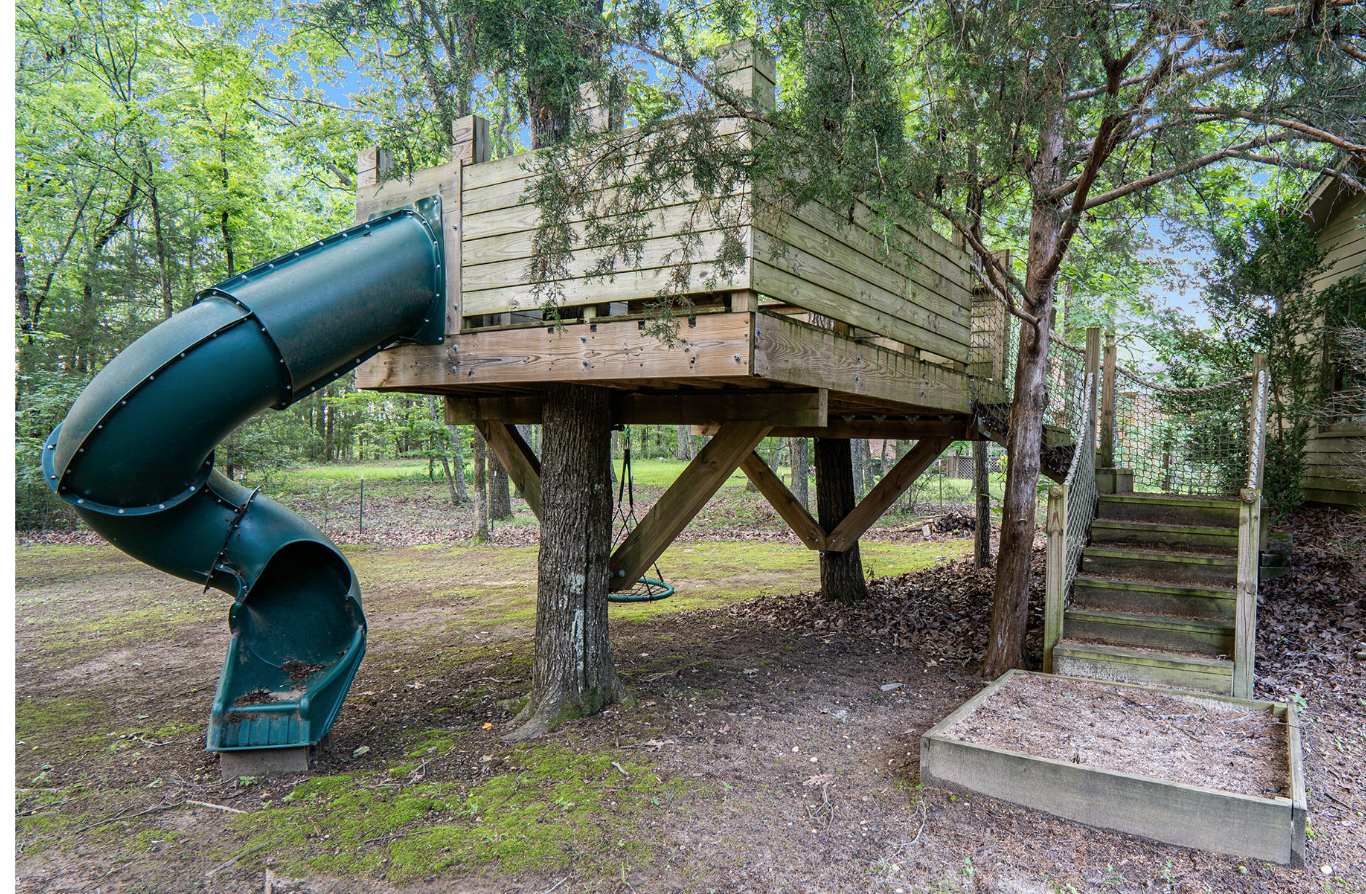 click at bounding box center [682, 464] 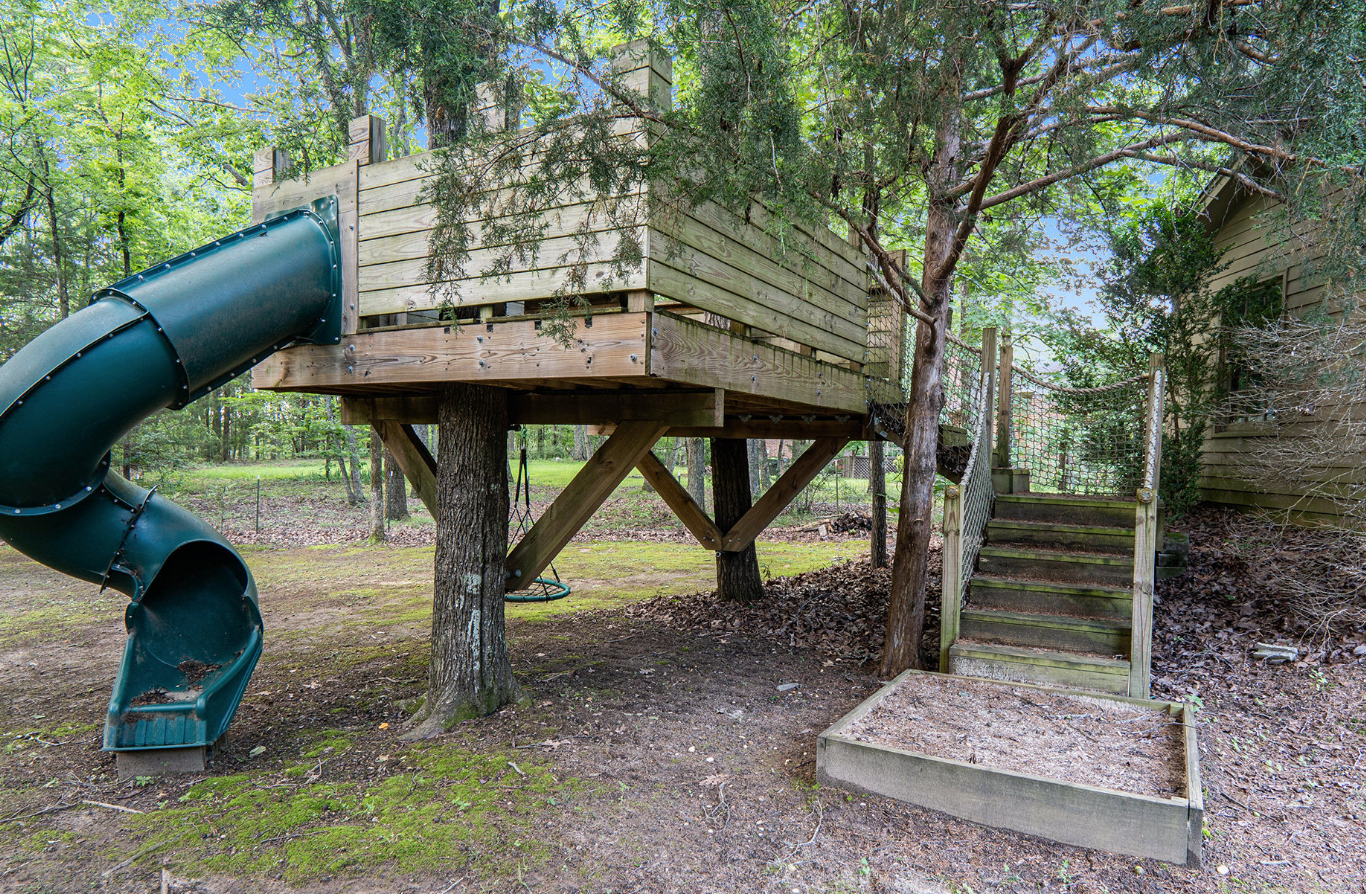 click at bounding box center (682, 464) 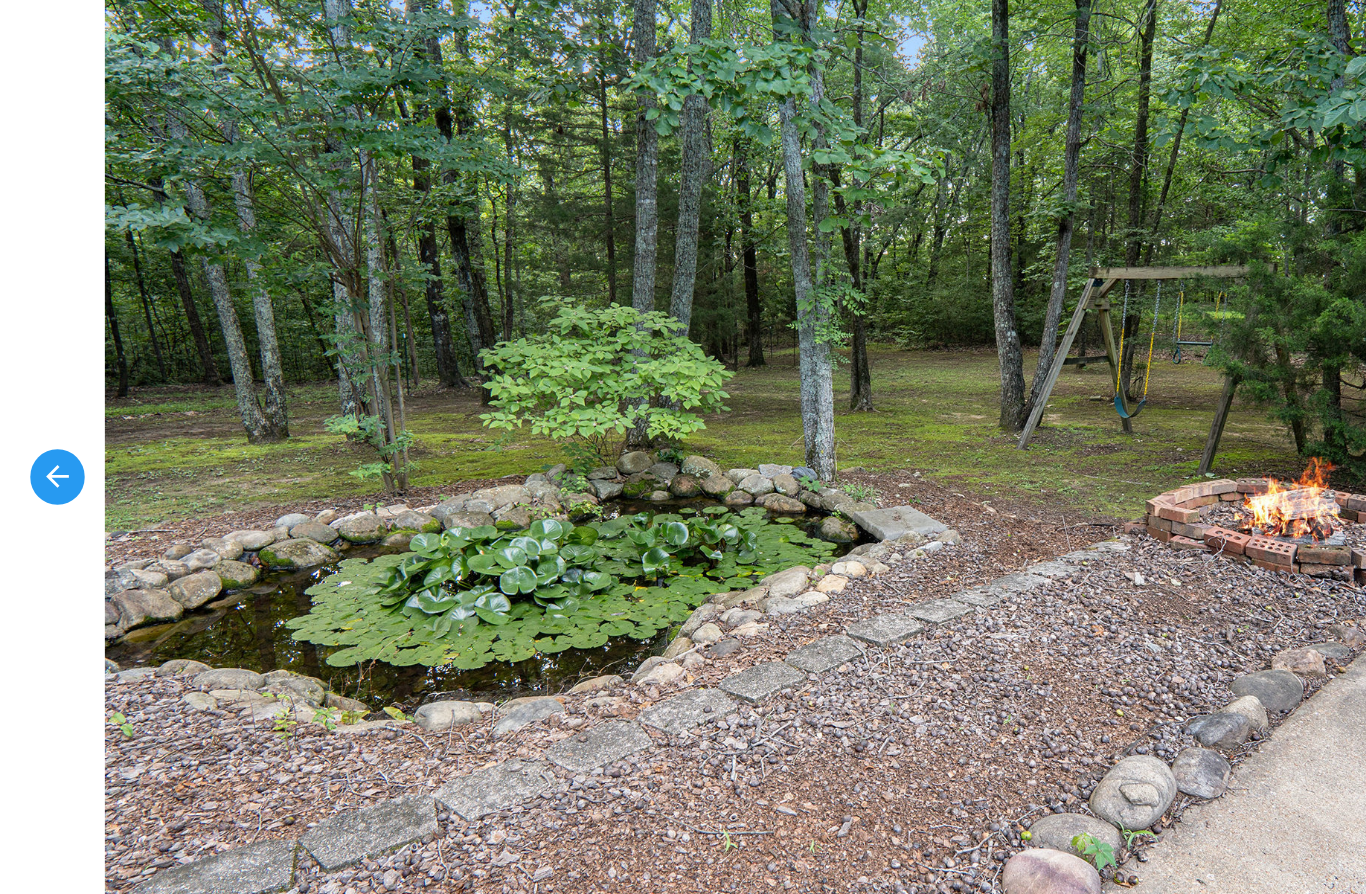click at bounding box center [682, 464] 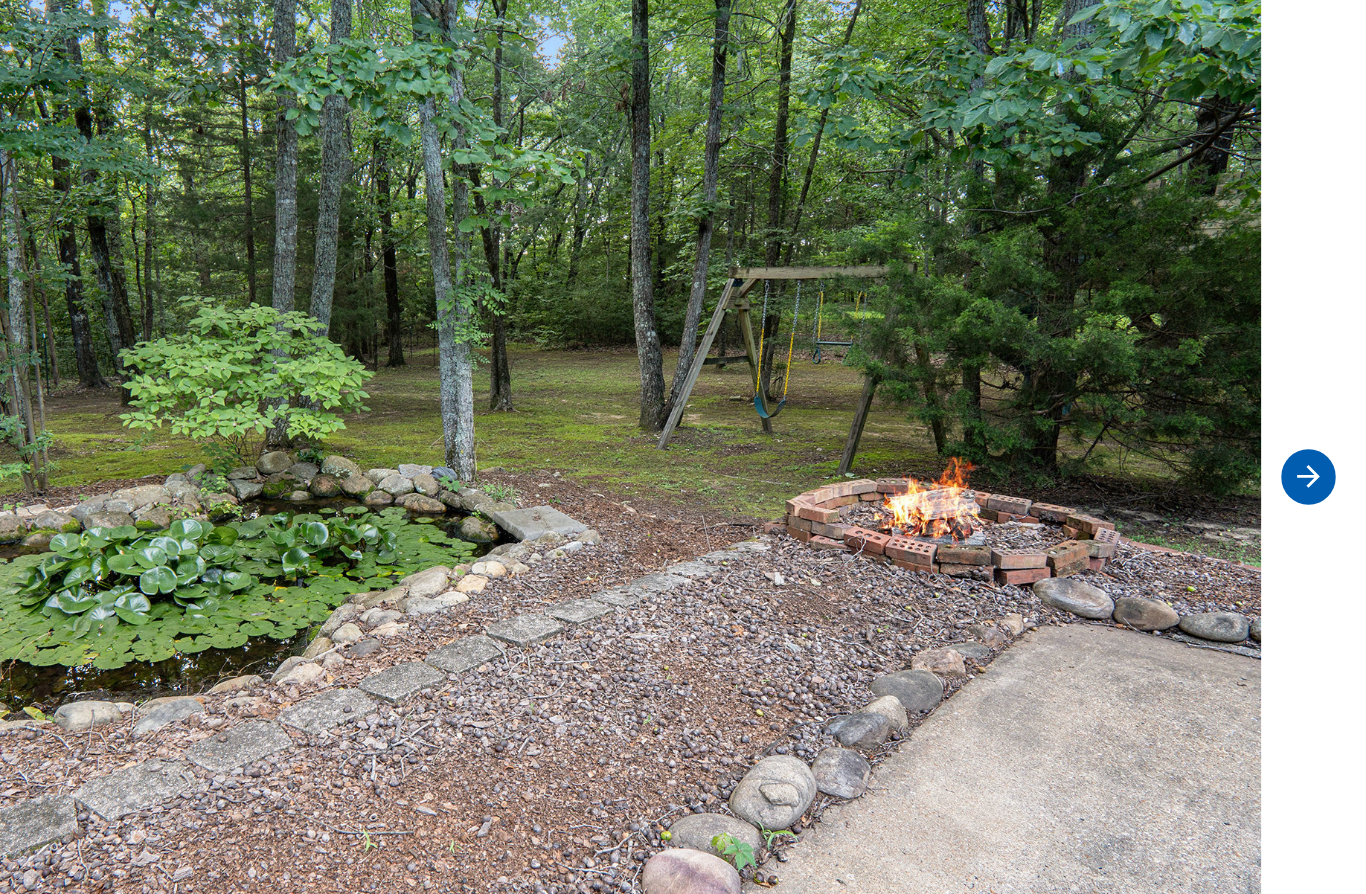 click at bounding box center [1320, 463] 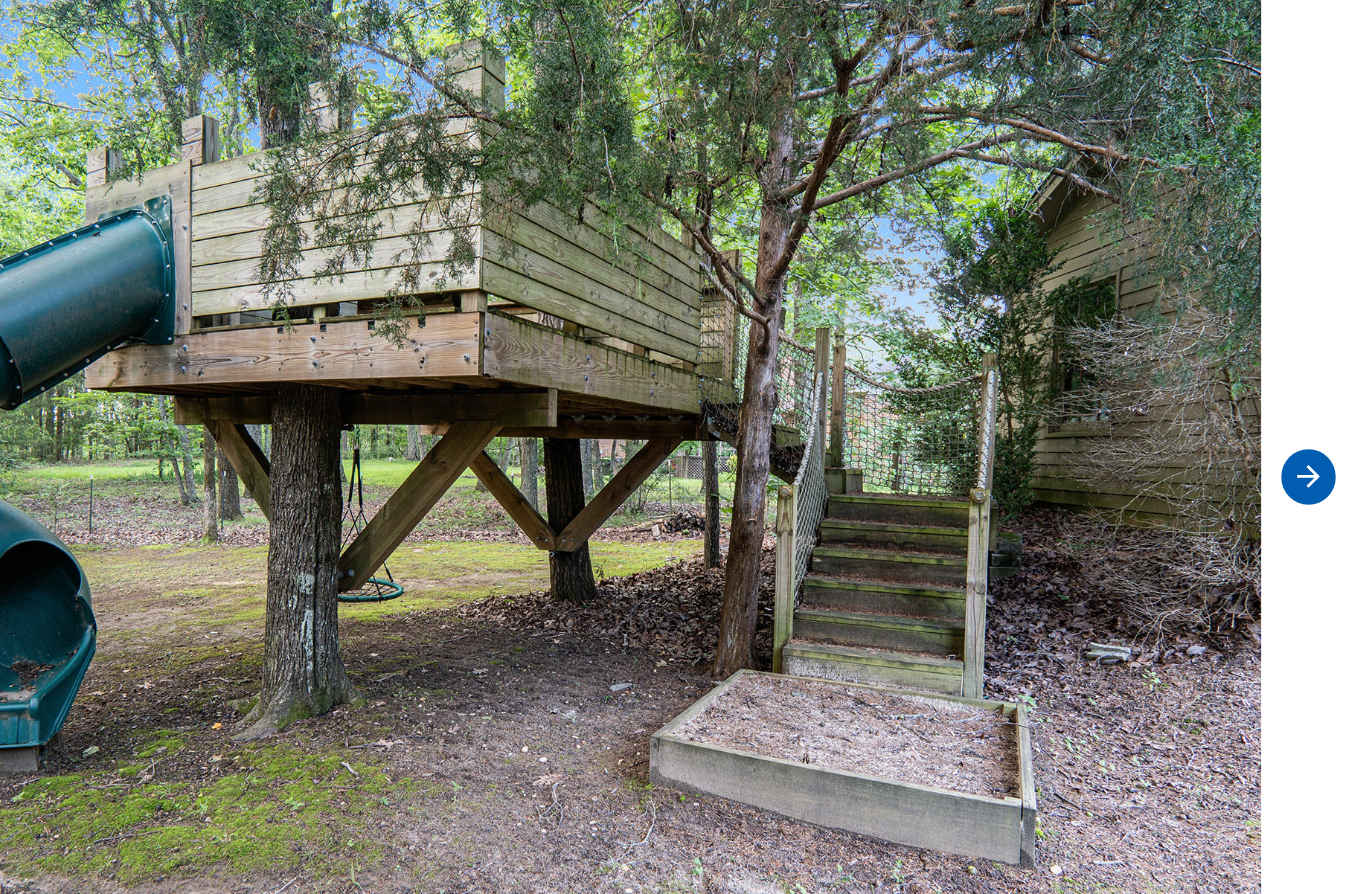 click at bounding box center [1320, 464] 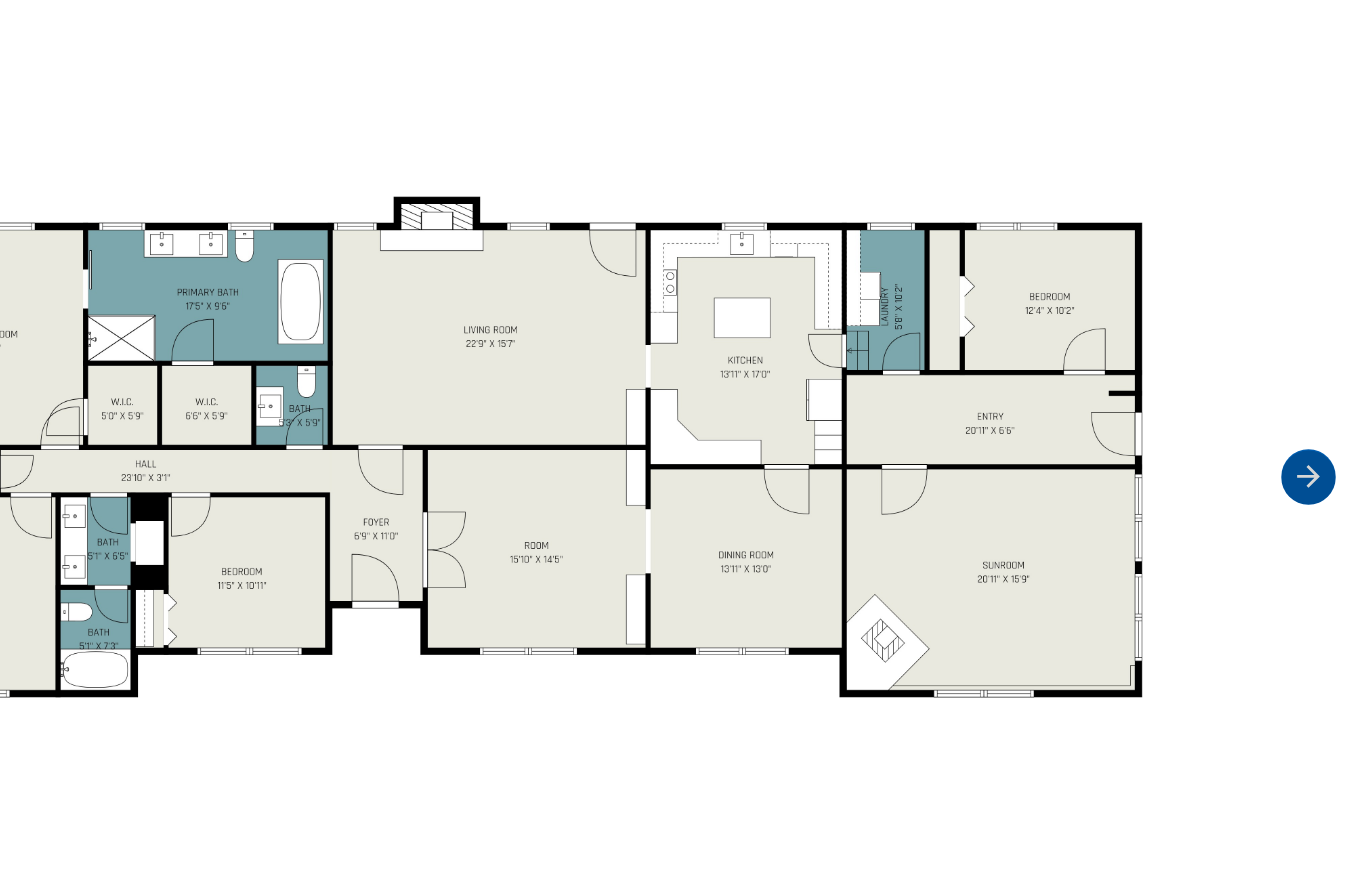 click at bounding box center [1320, 463] 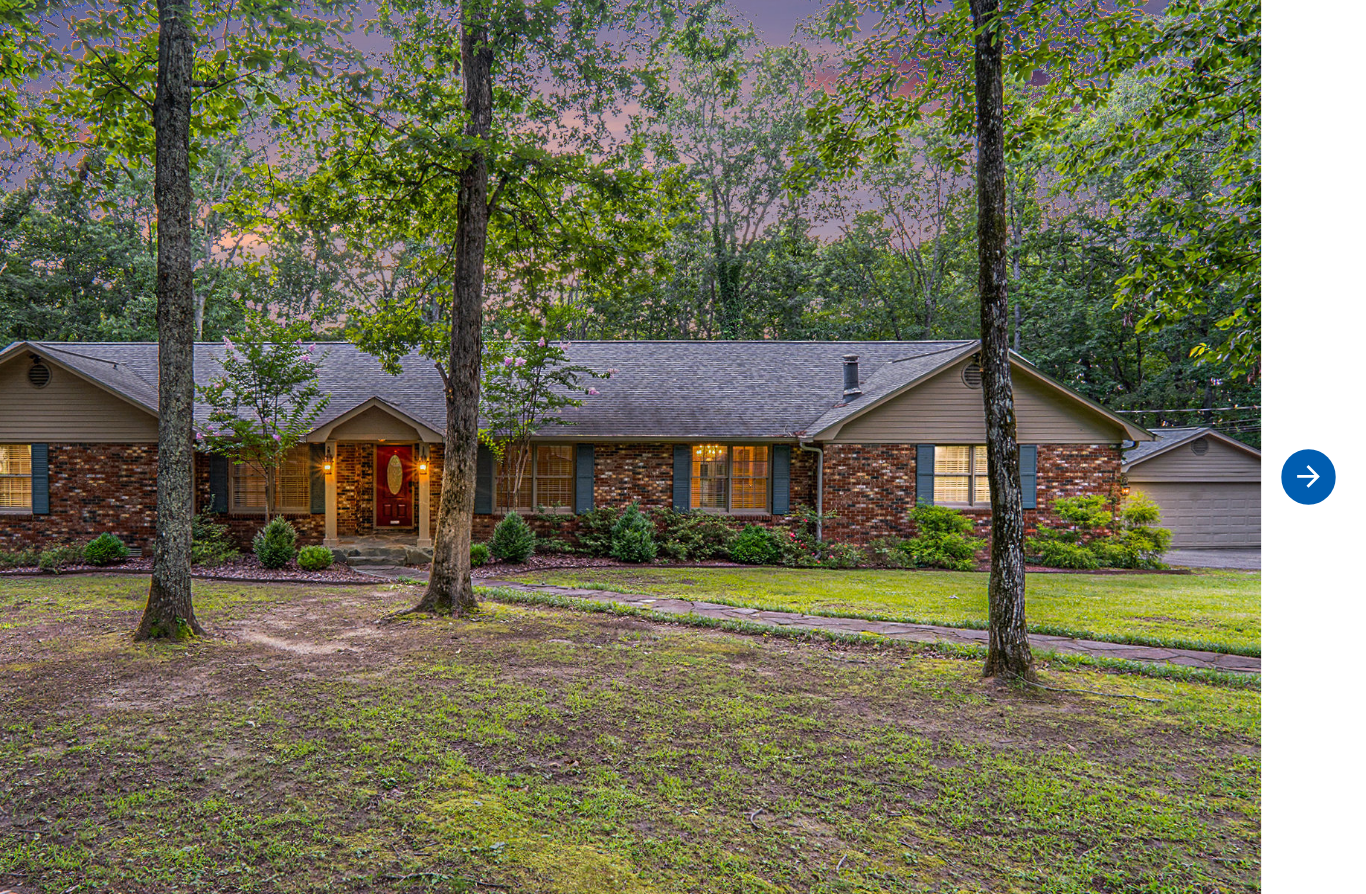 click at bounding box center (1320, 463) 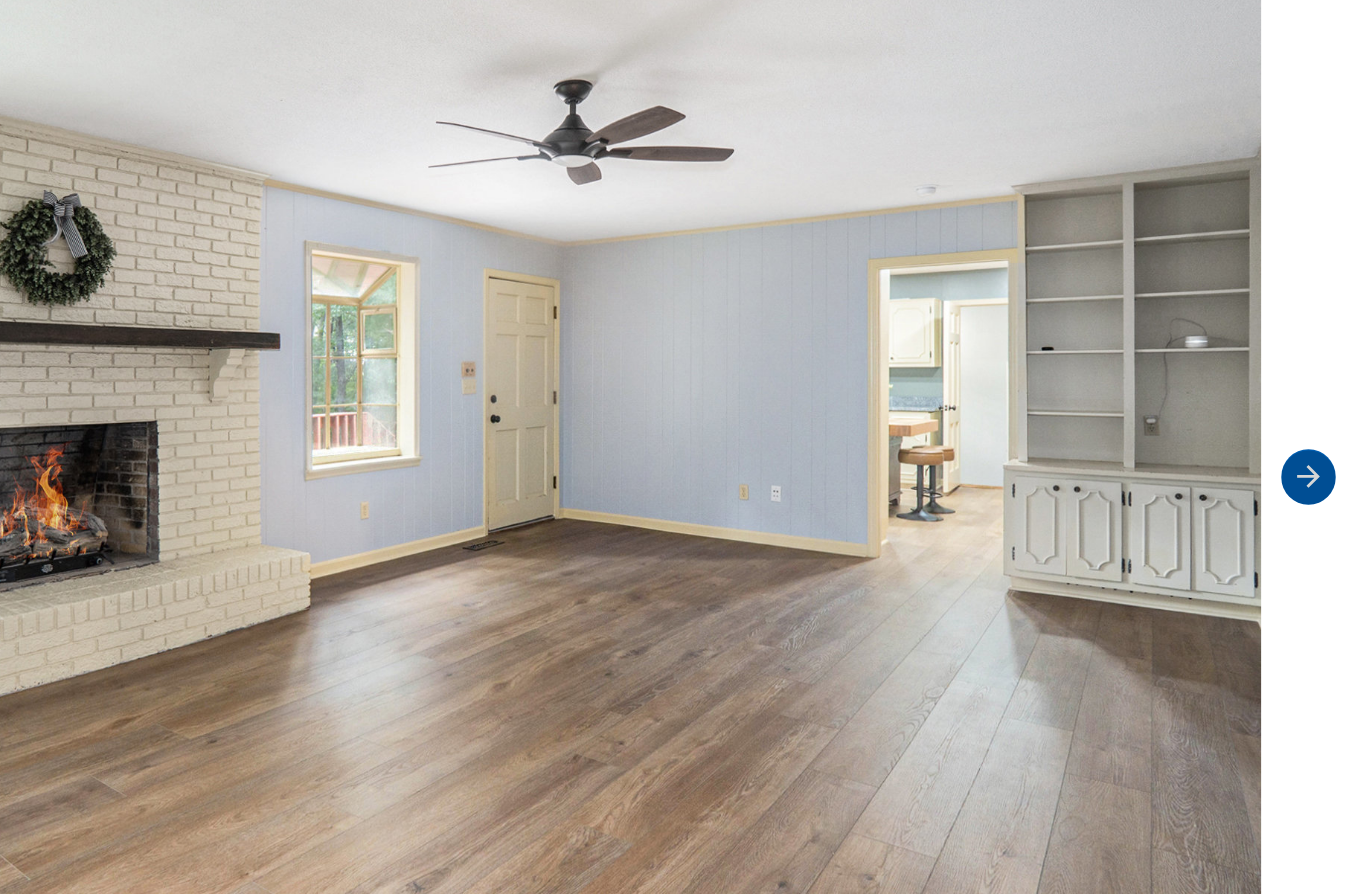 click at bounding box center (1320, 463) 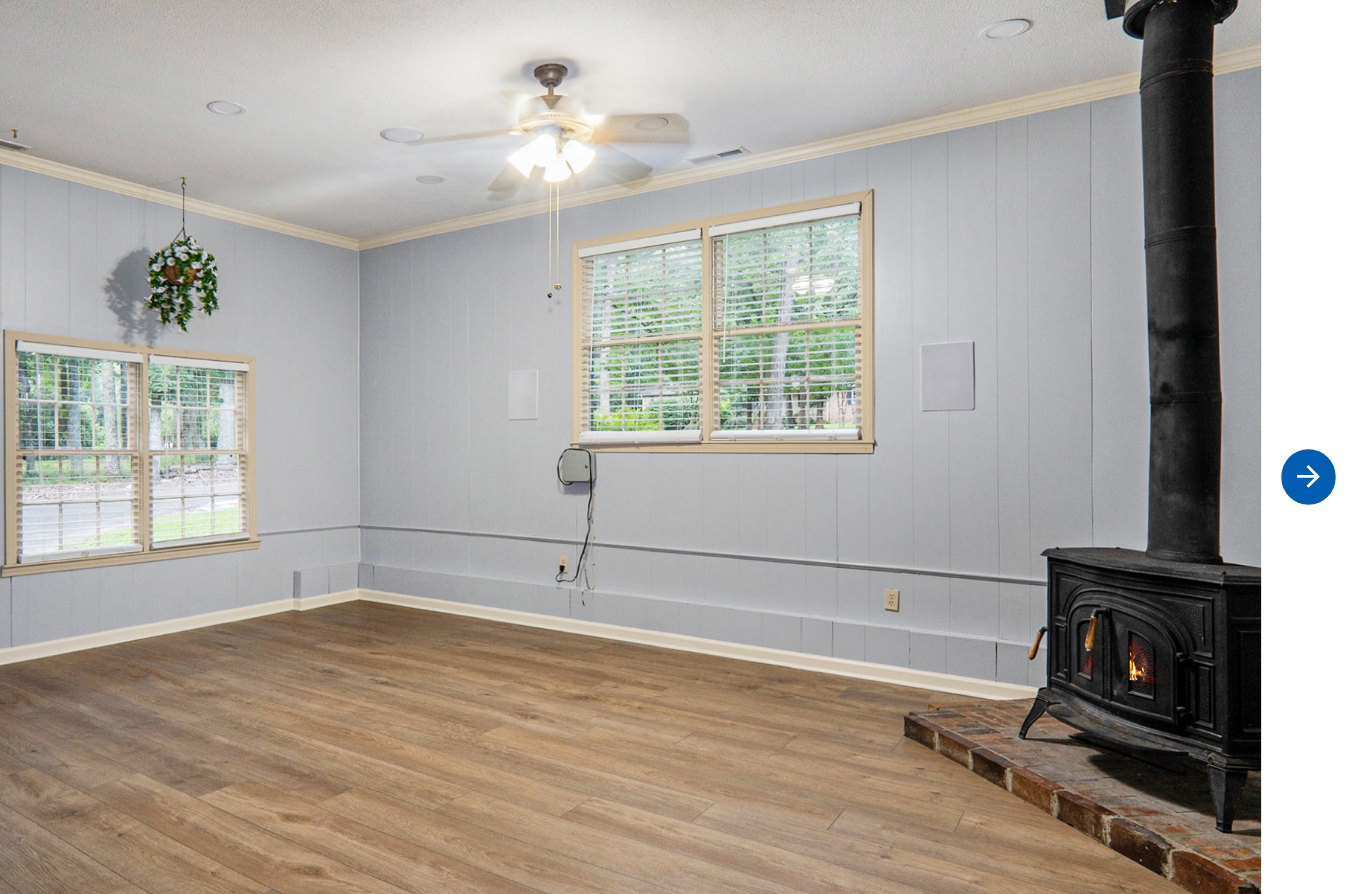 click at bounding box center [1320, 463] 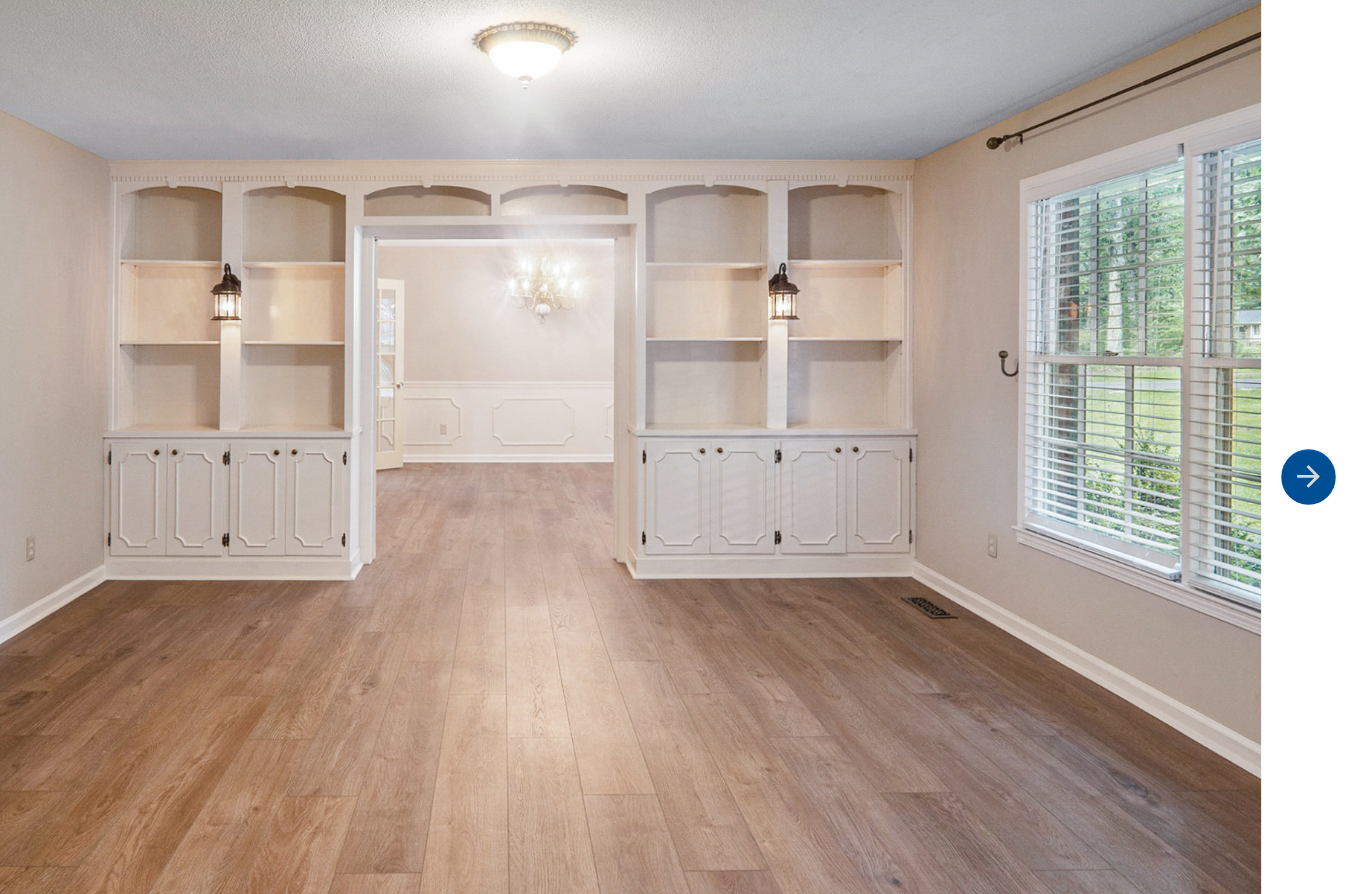 click at bounding box center (1320, 463) 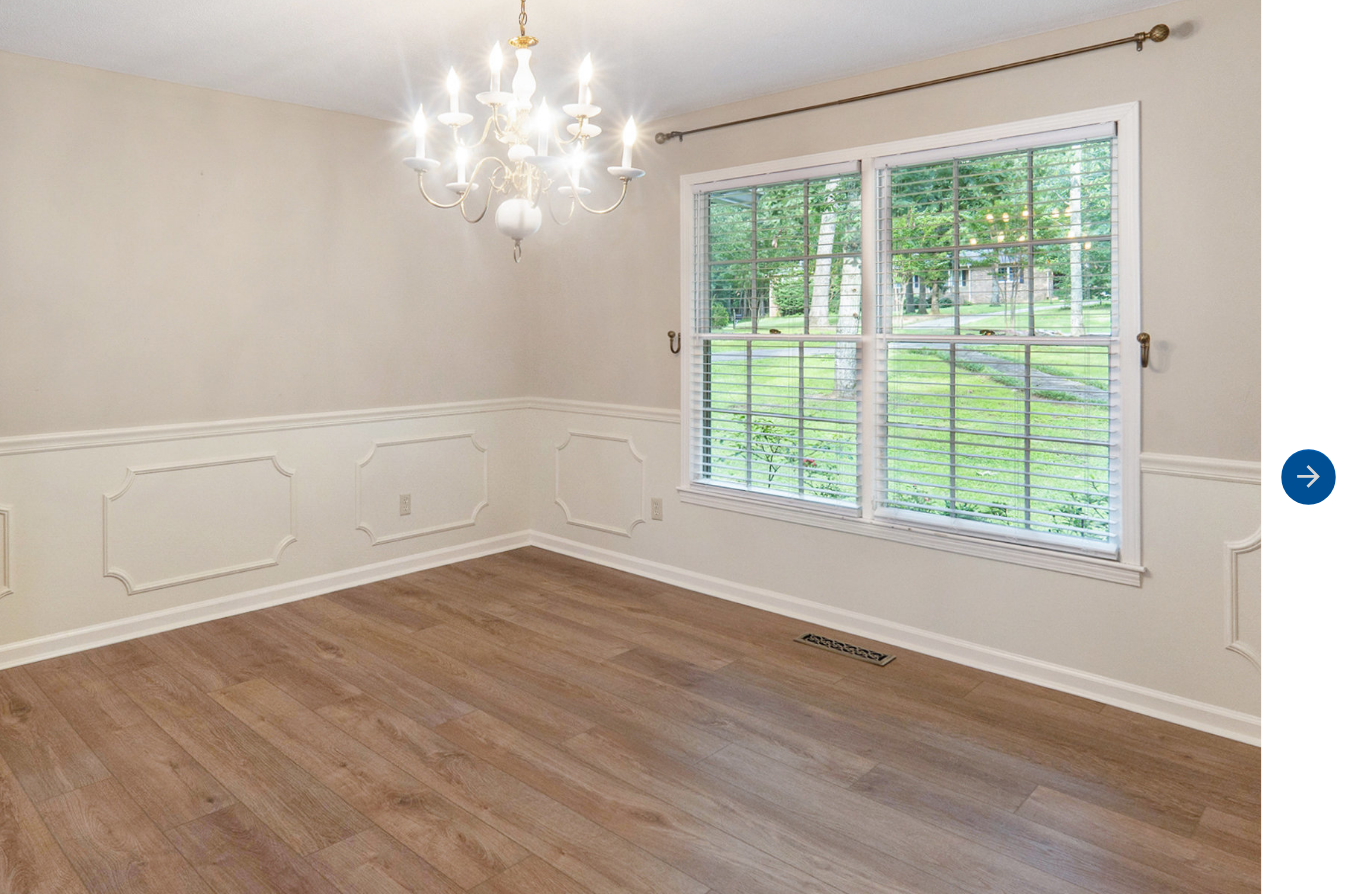 click at bounding box center (1320, 463) 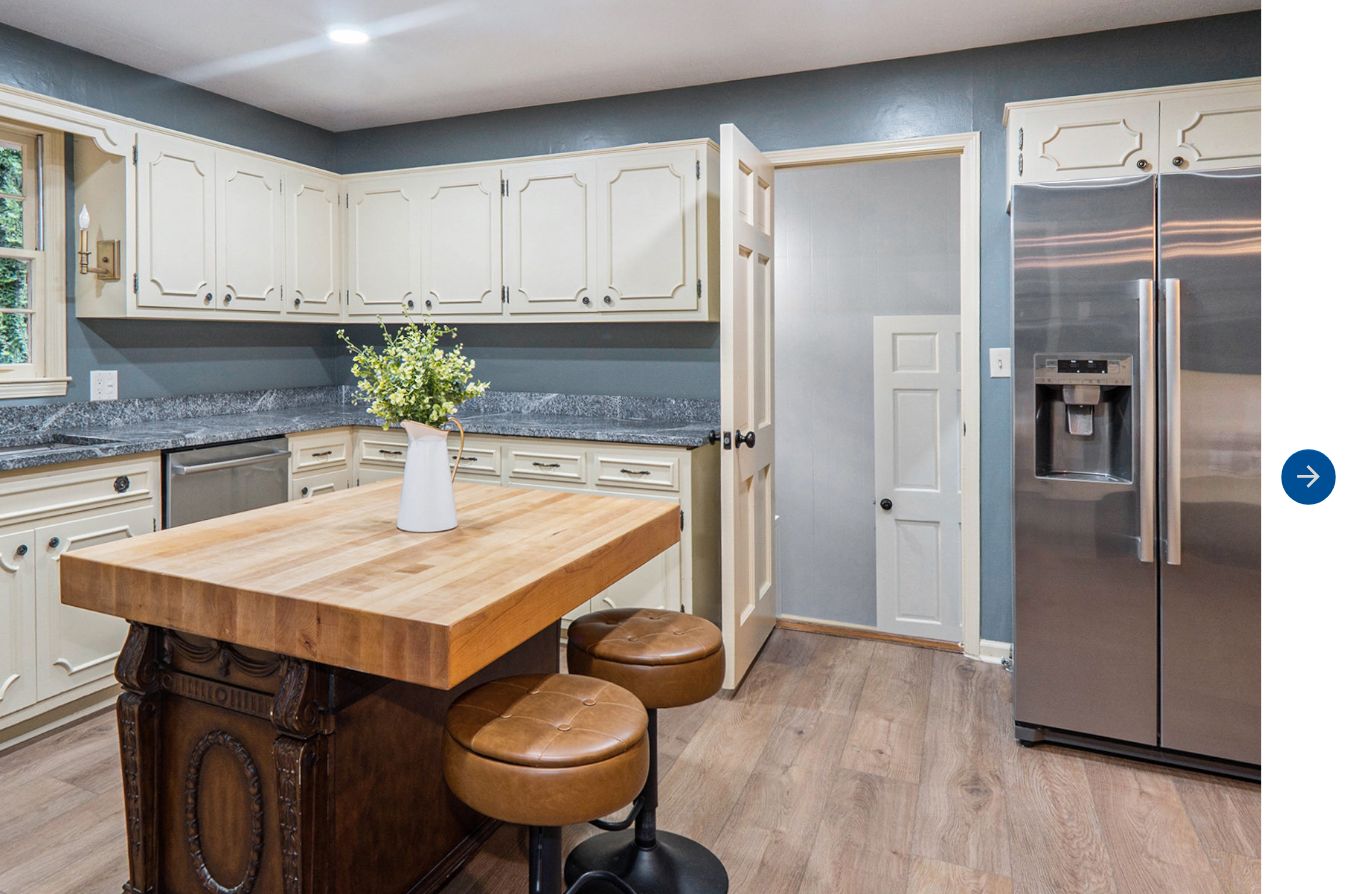 click at bounding box center [1320, 464] 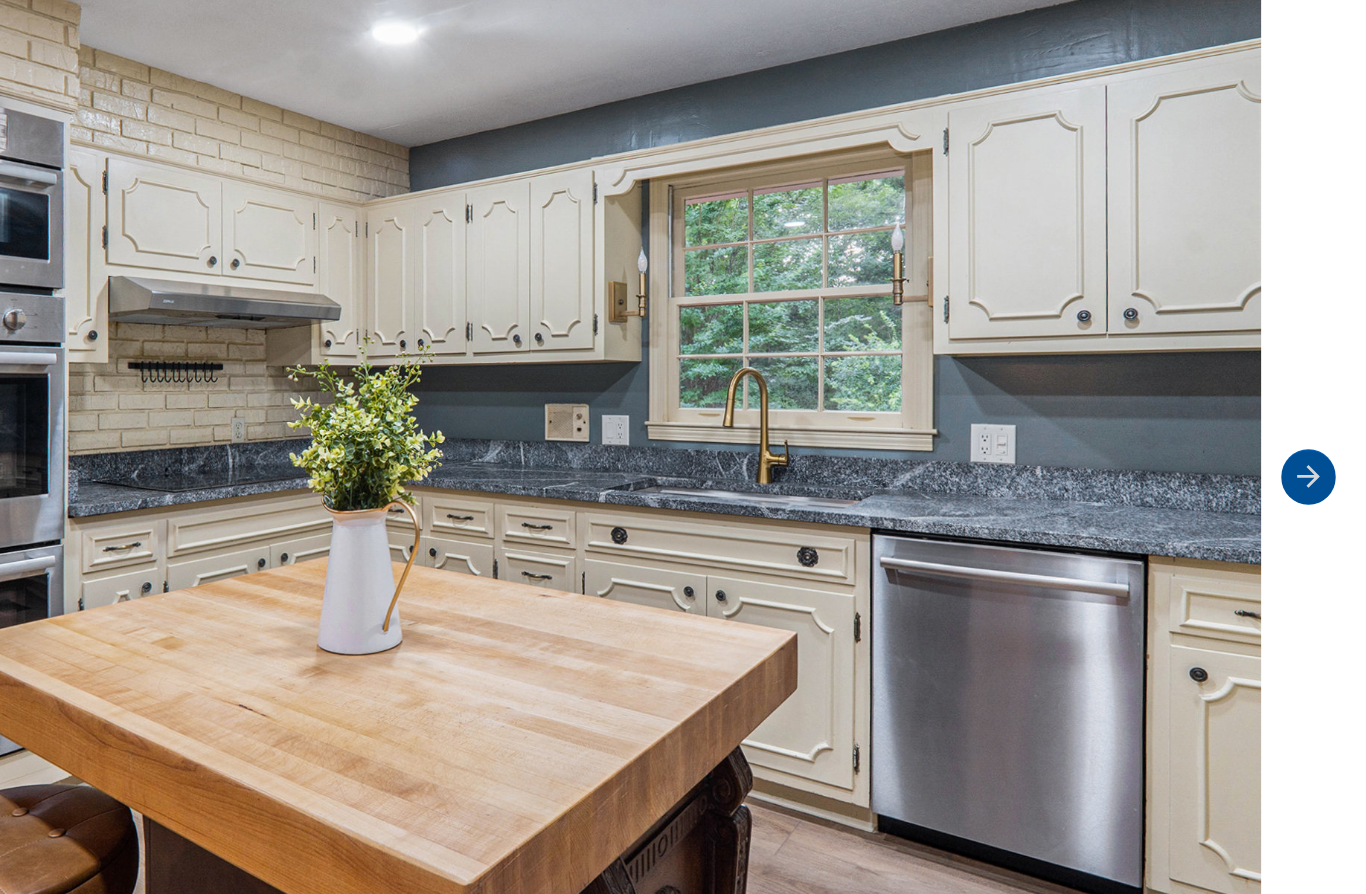 click at bounding box center (1320, 463) 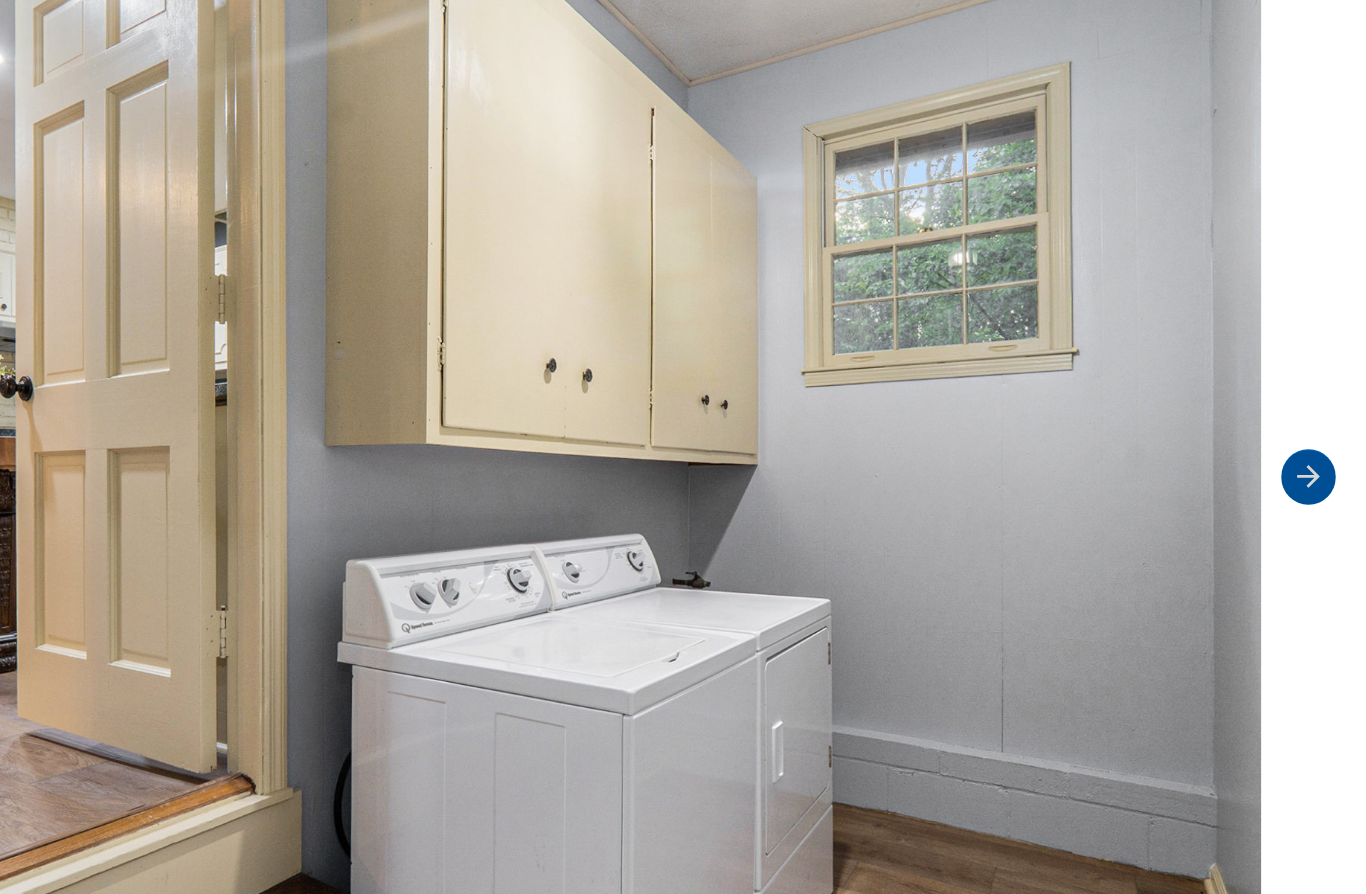 click at bounding box center [1320, 463] 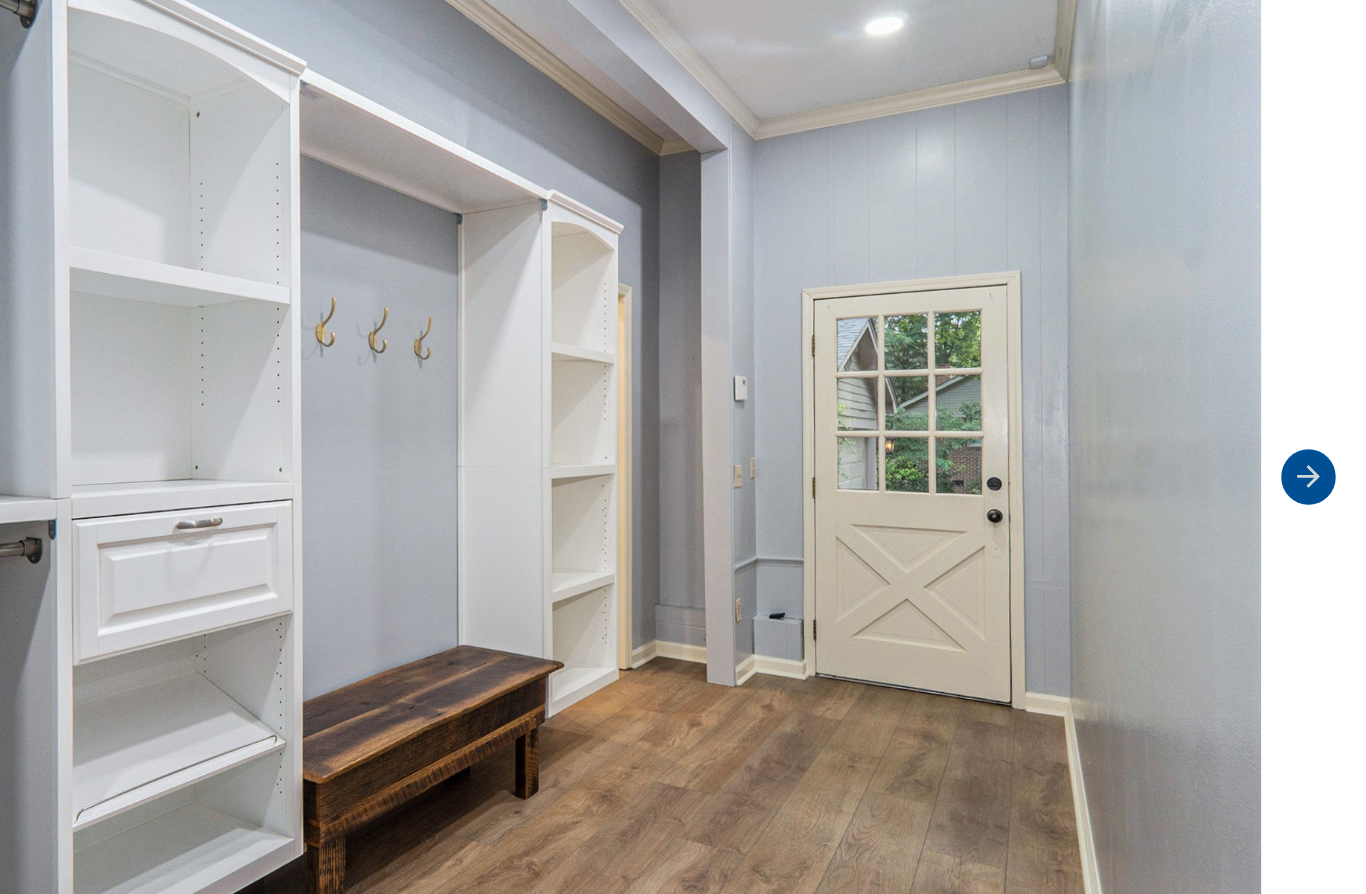 click at bounding box center [1320, 463] 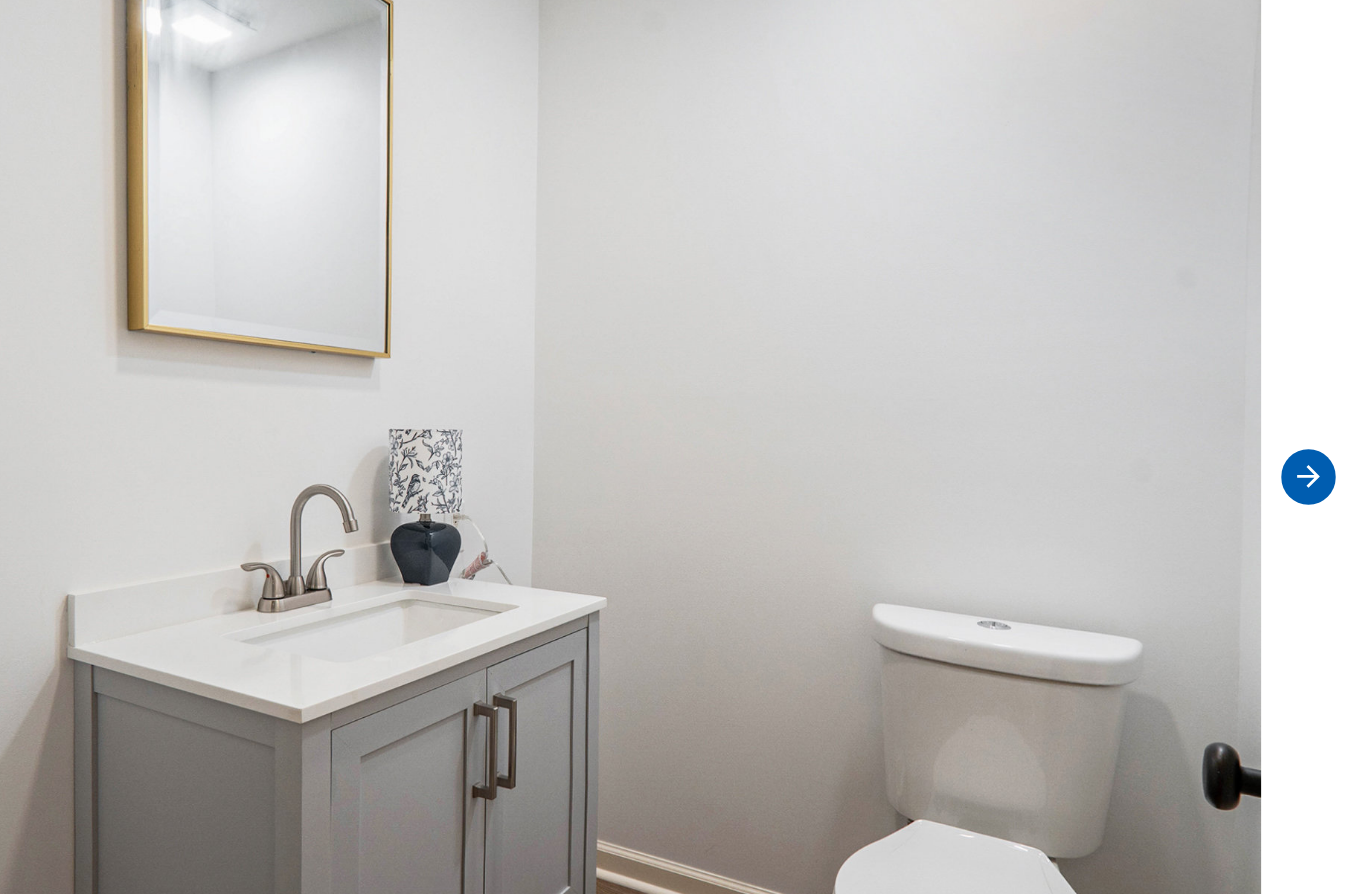 click at bounding box center (1320, 463) 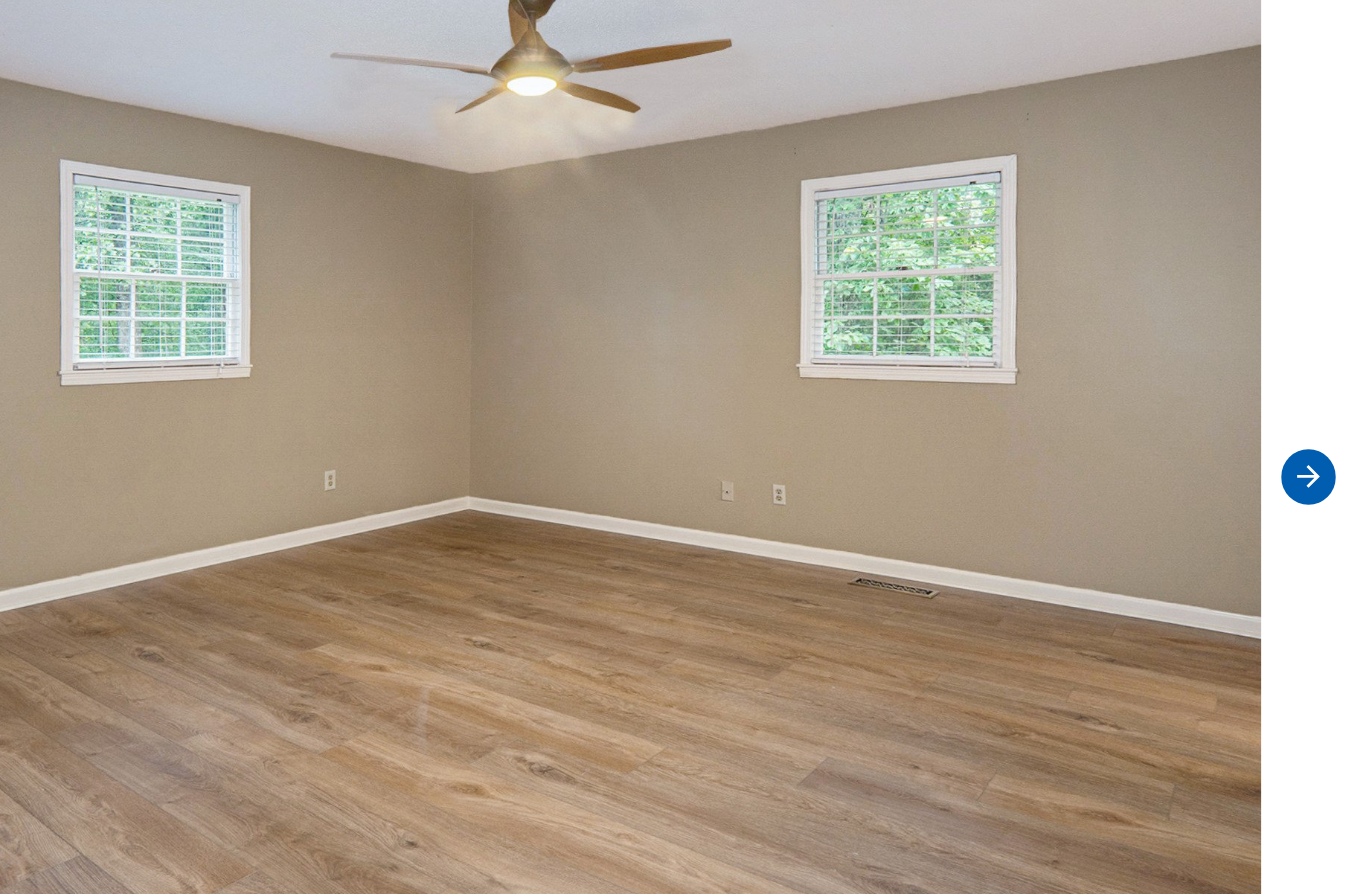click at bounding box center (1320, 463) 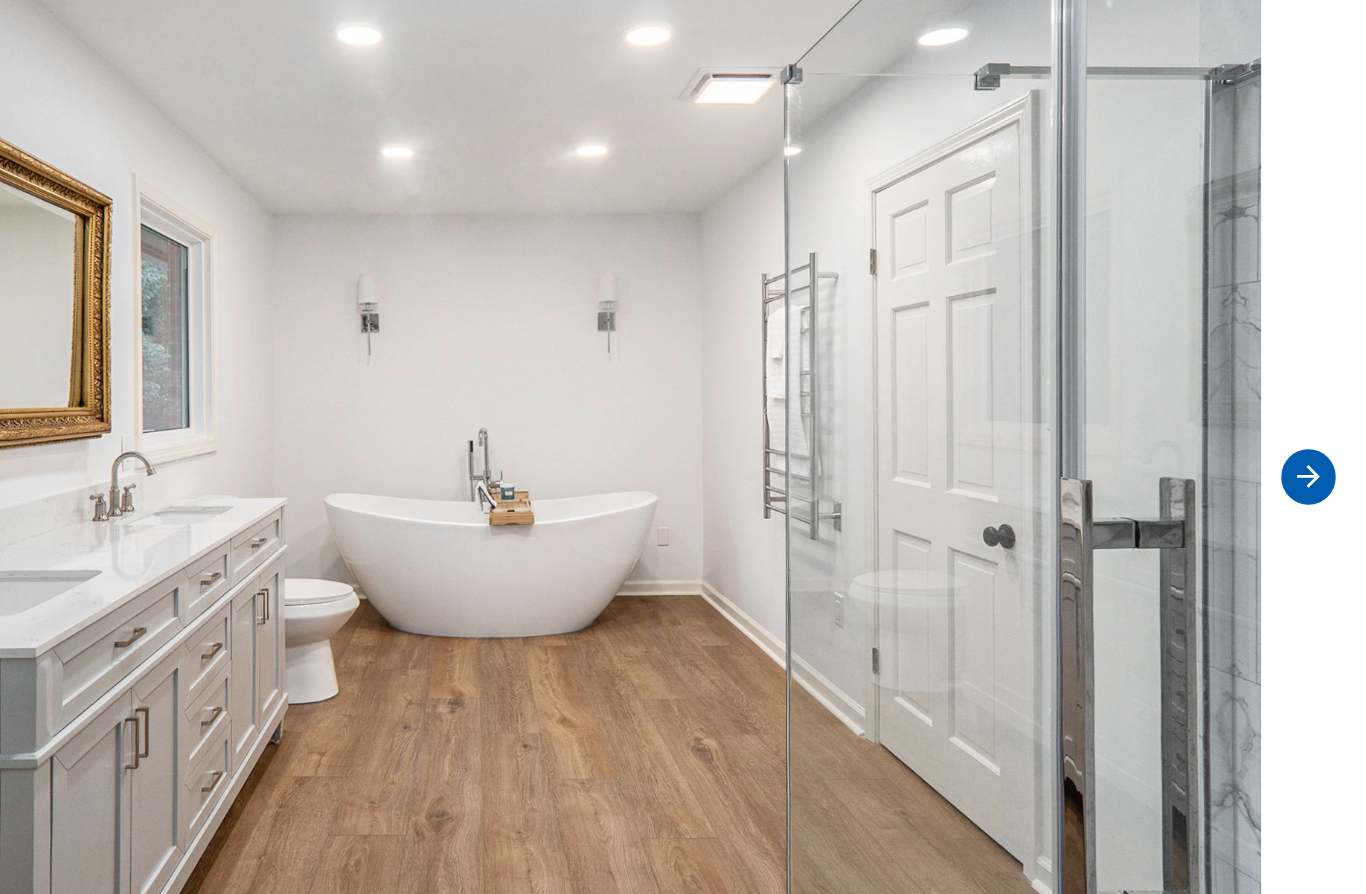 click at bounding box center (1320, 463) 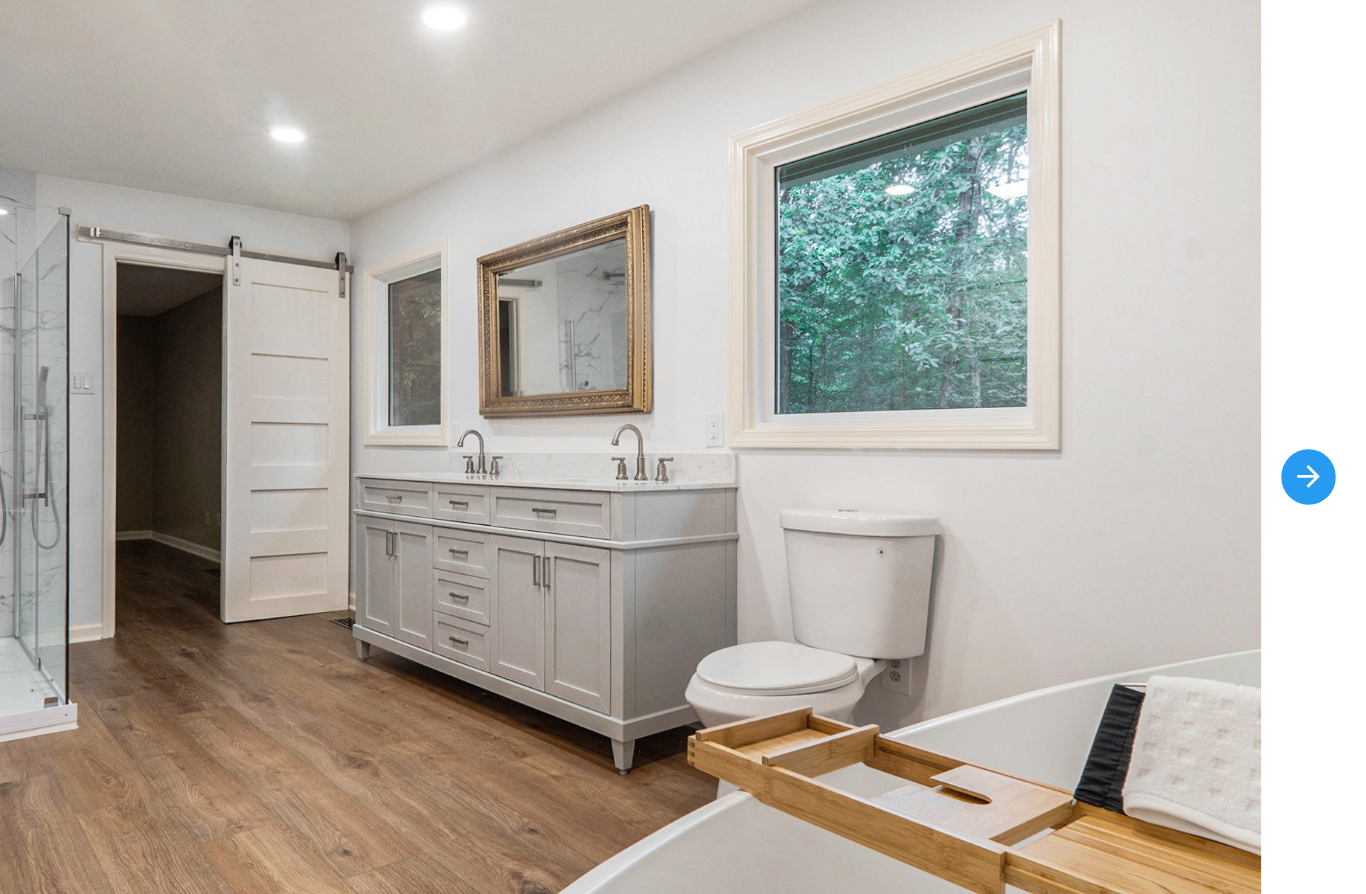 click at bounding box center (683, 464) 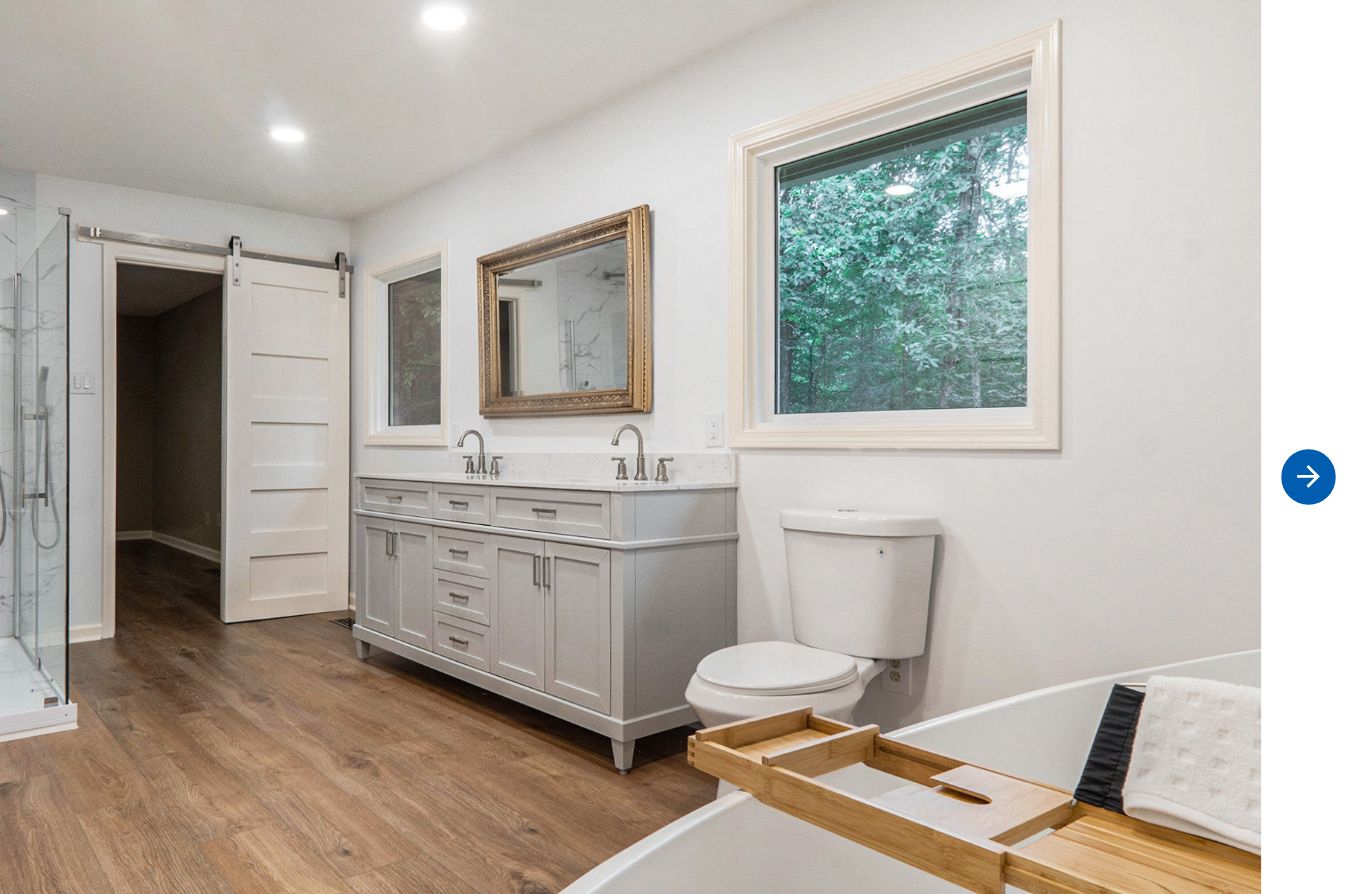 click at bounding box center (1320, 463) 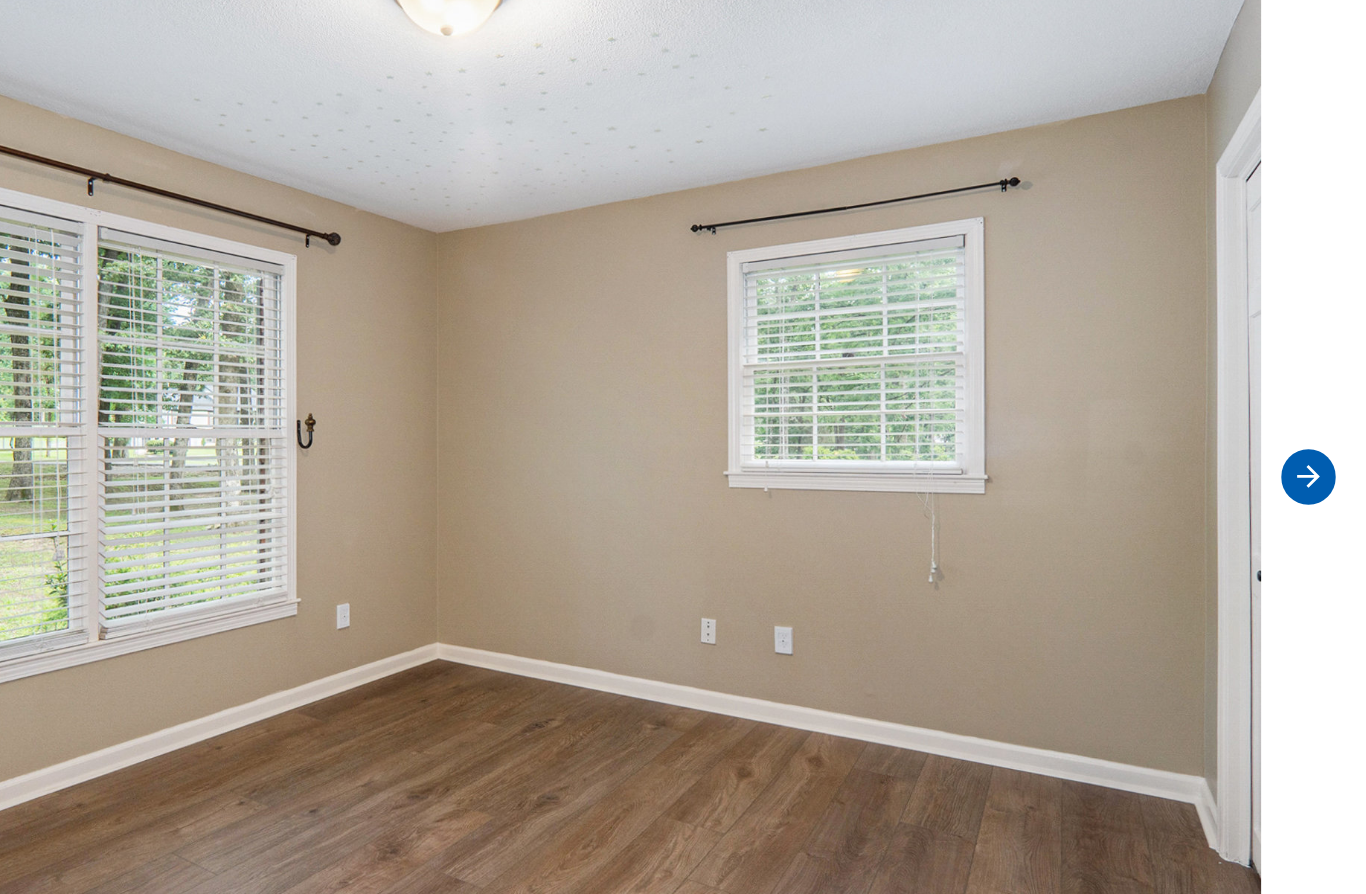 click at bounding box center (1320, 463) 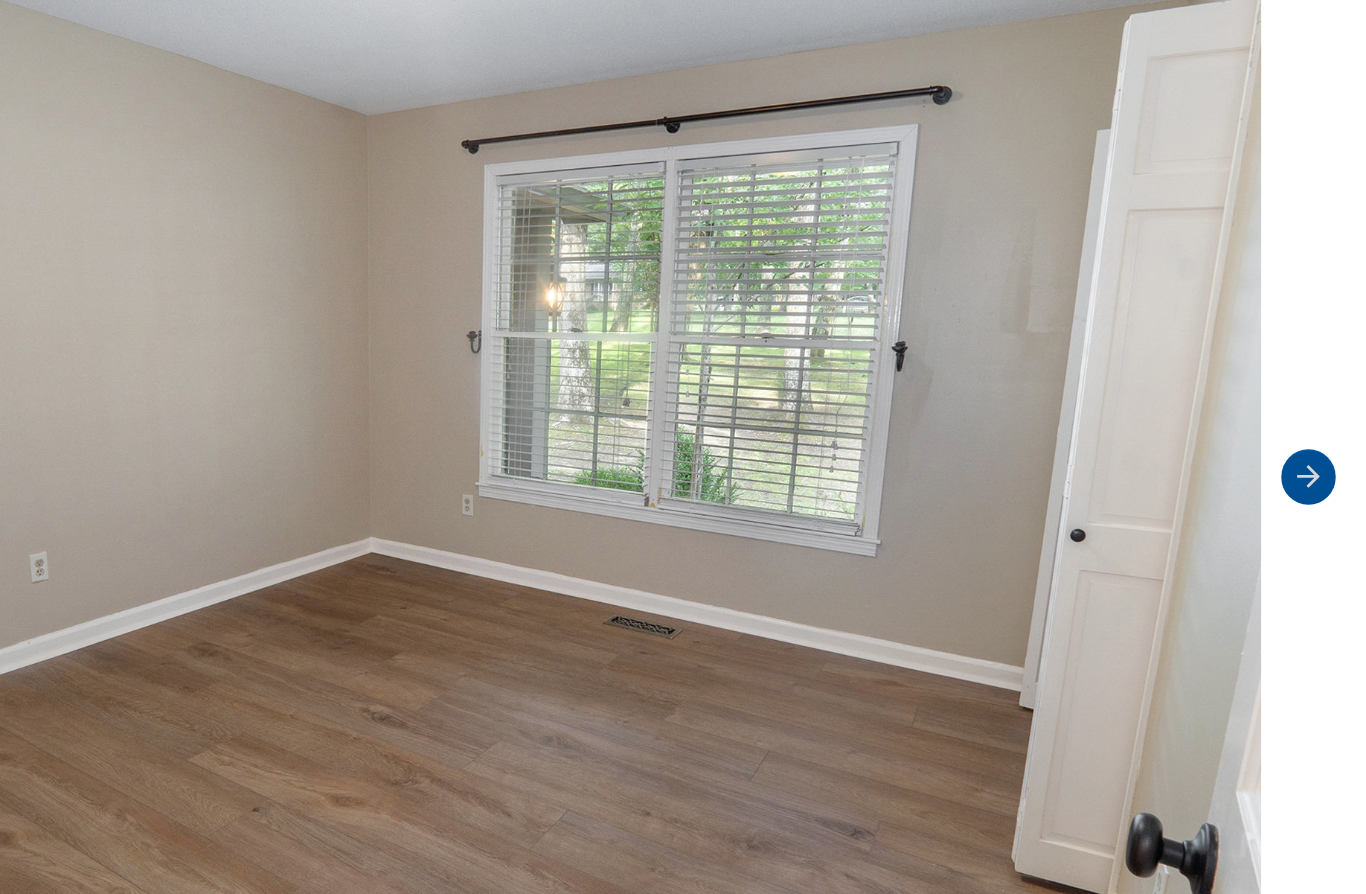 click at bounding box center [1320, 463] 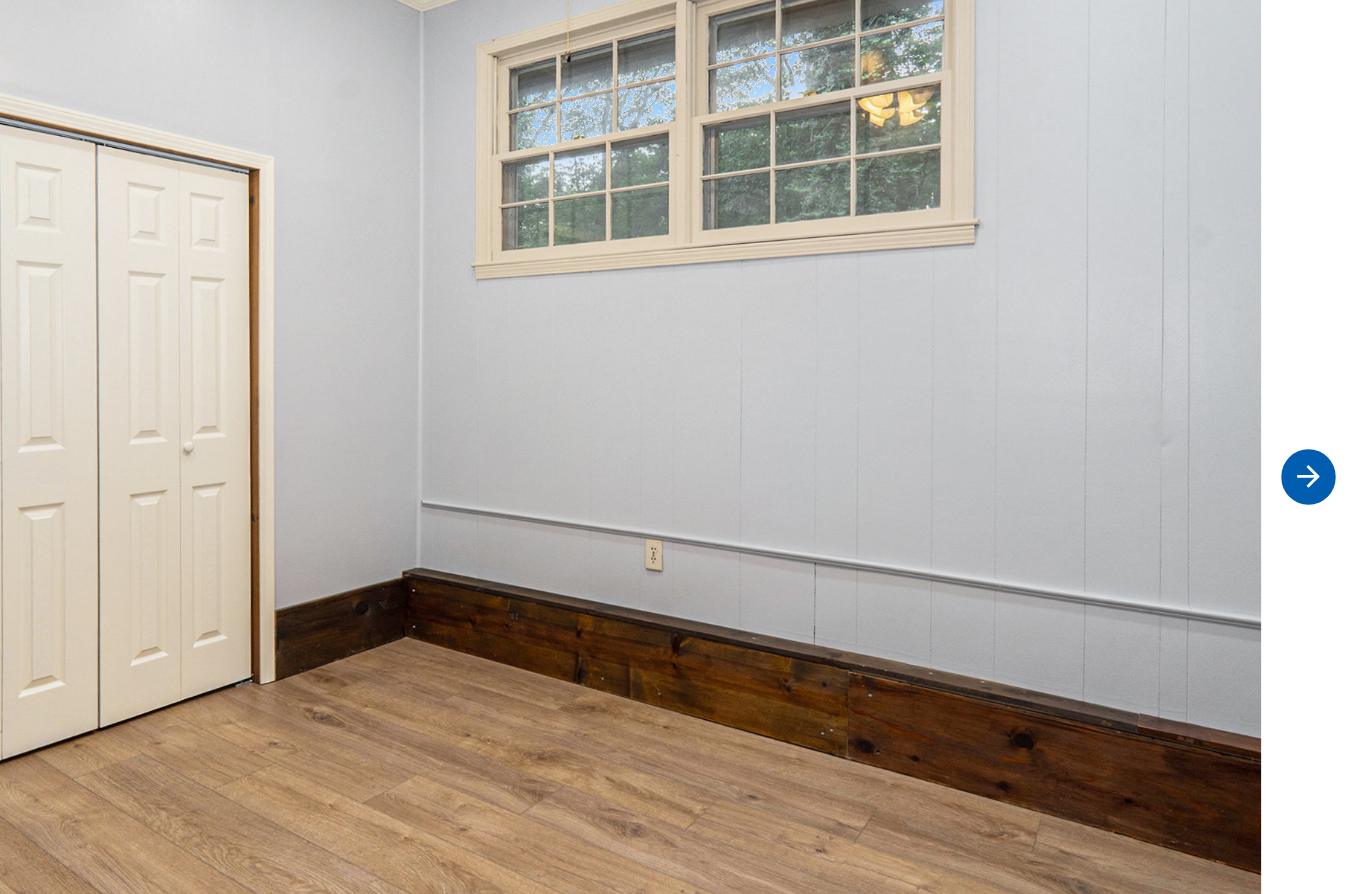 click at bounding box center [1320, 463] 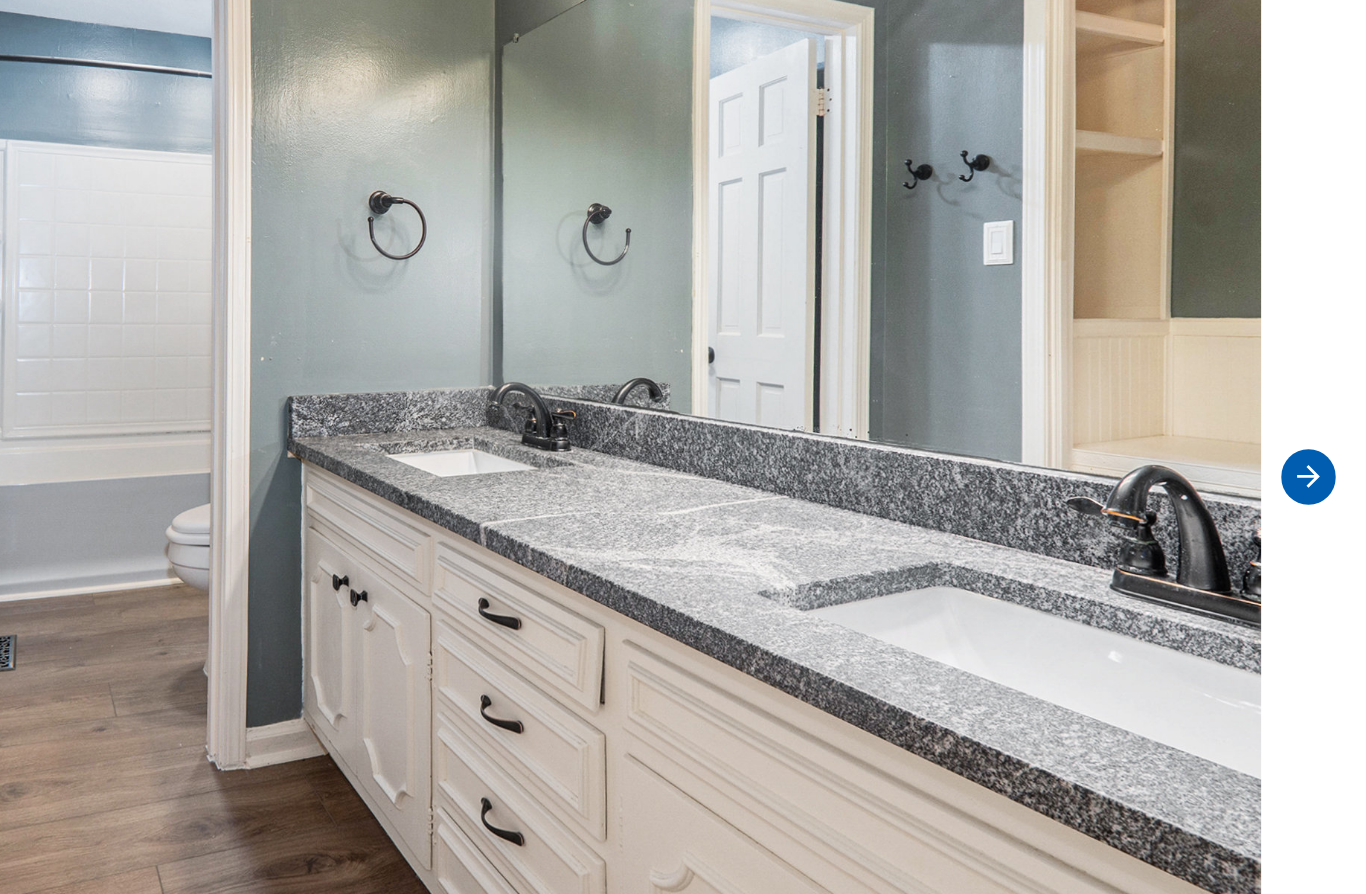 click at bounding box center [1320, 463] 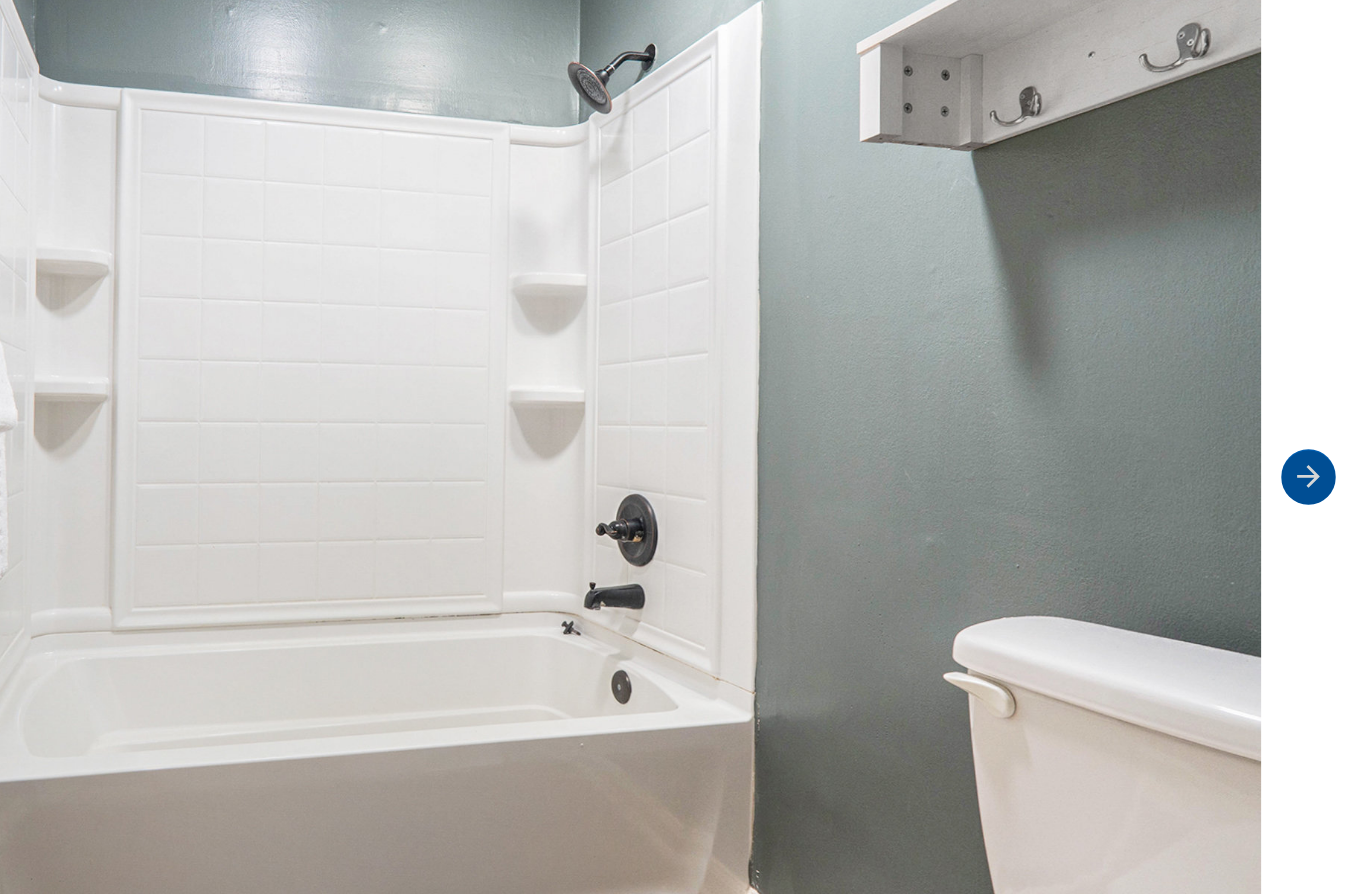 click at bounding box center (1320, 463) 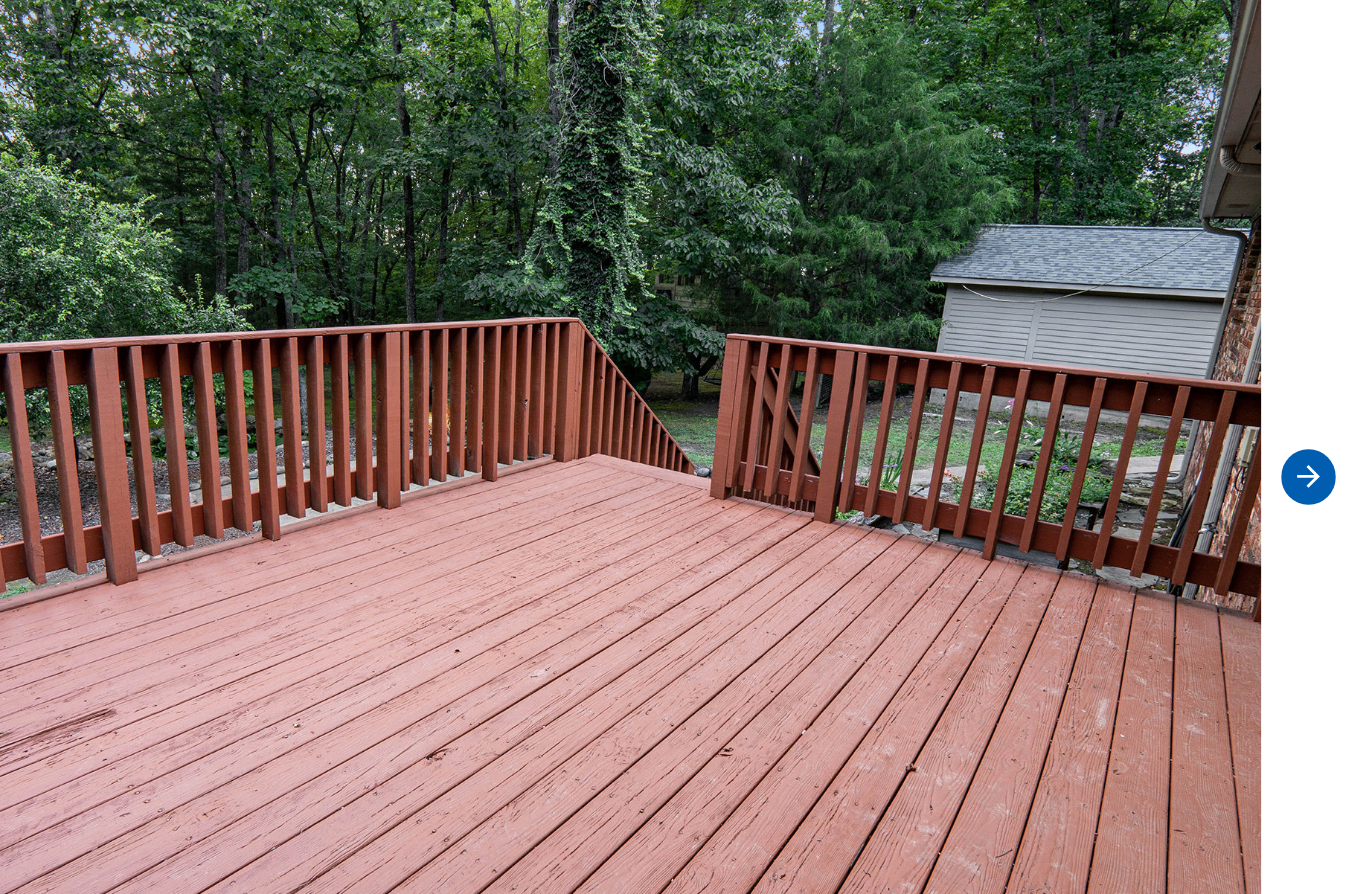 click at bounding box center [1320, 463] 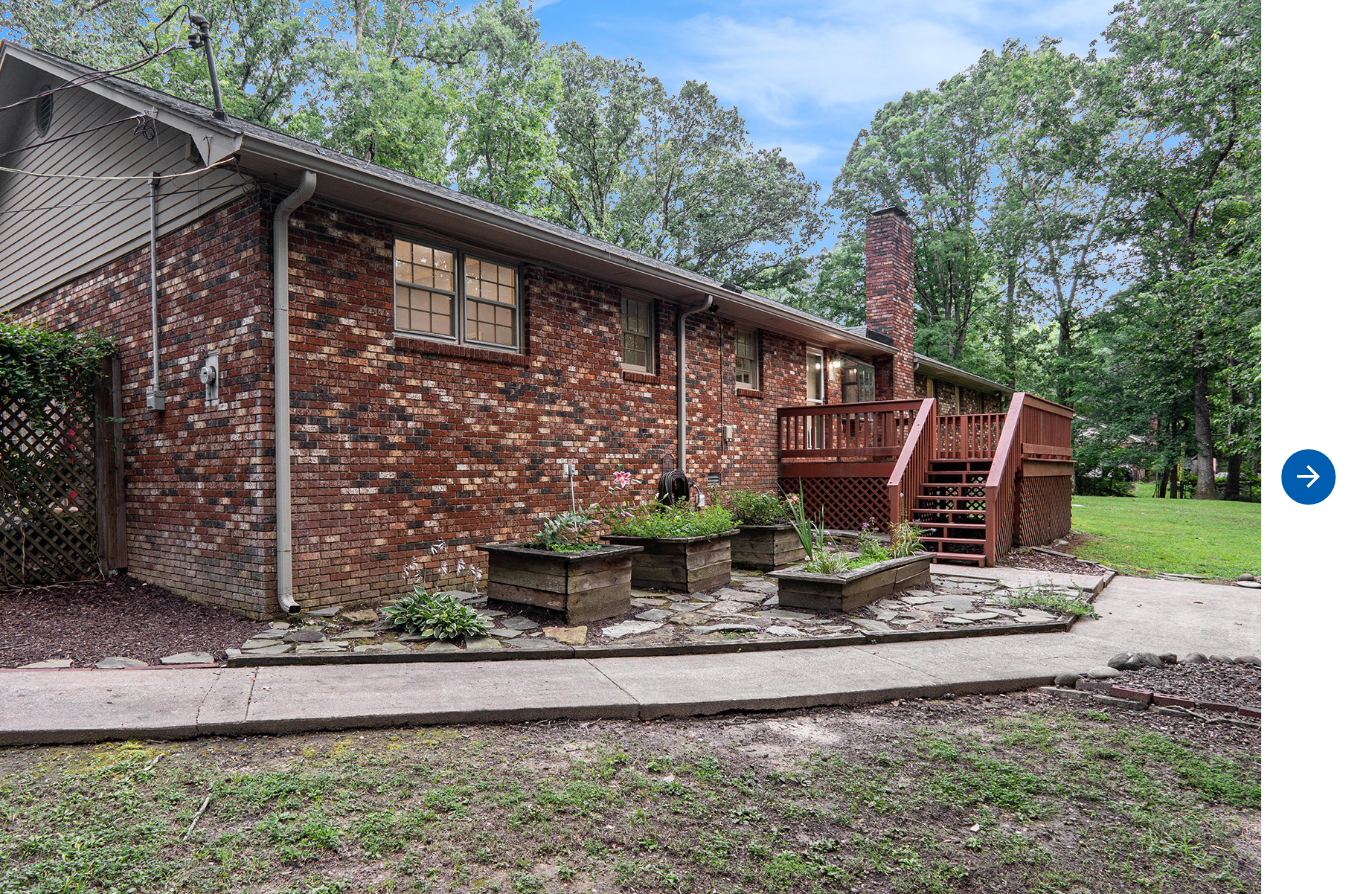 click at bounding box center (1320, 463) 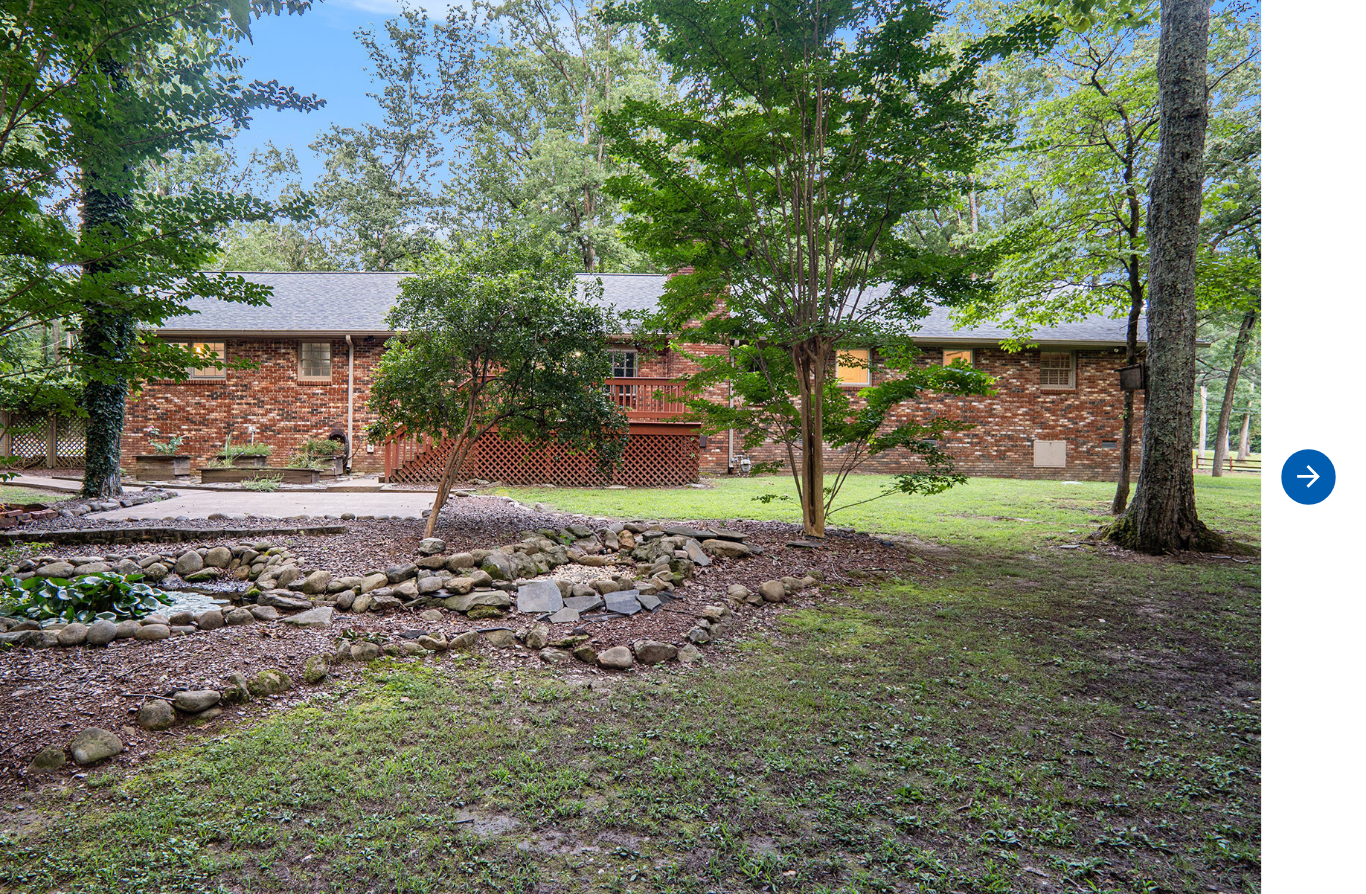 click at bounding box center [1320, 463] 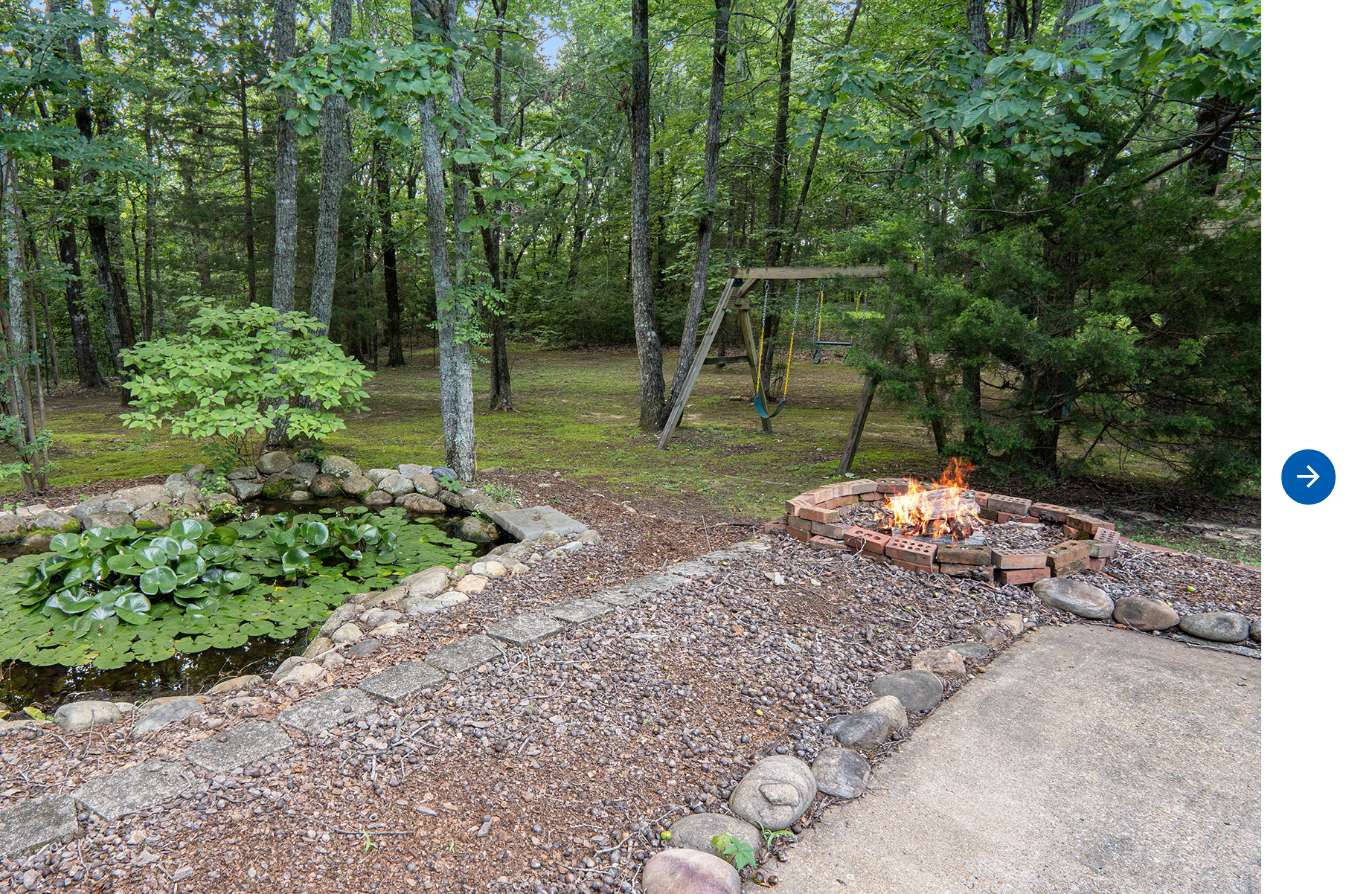 click at bounding box center (1320, 463) 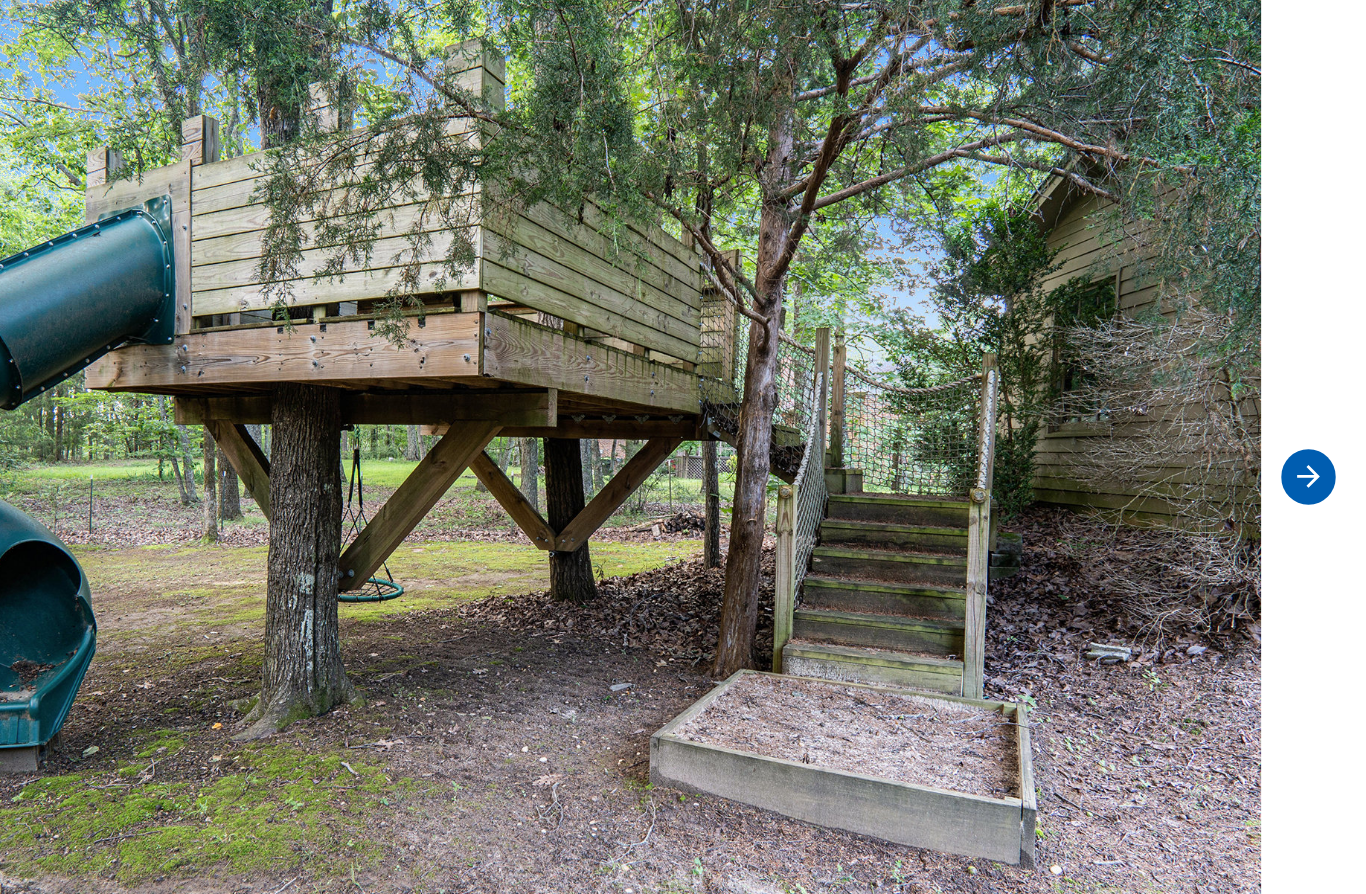 click at bounding box center (1320, 463) 